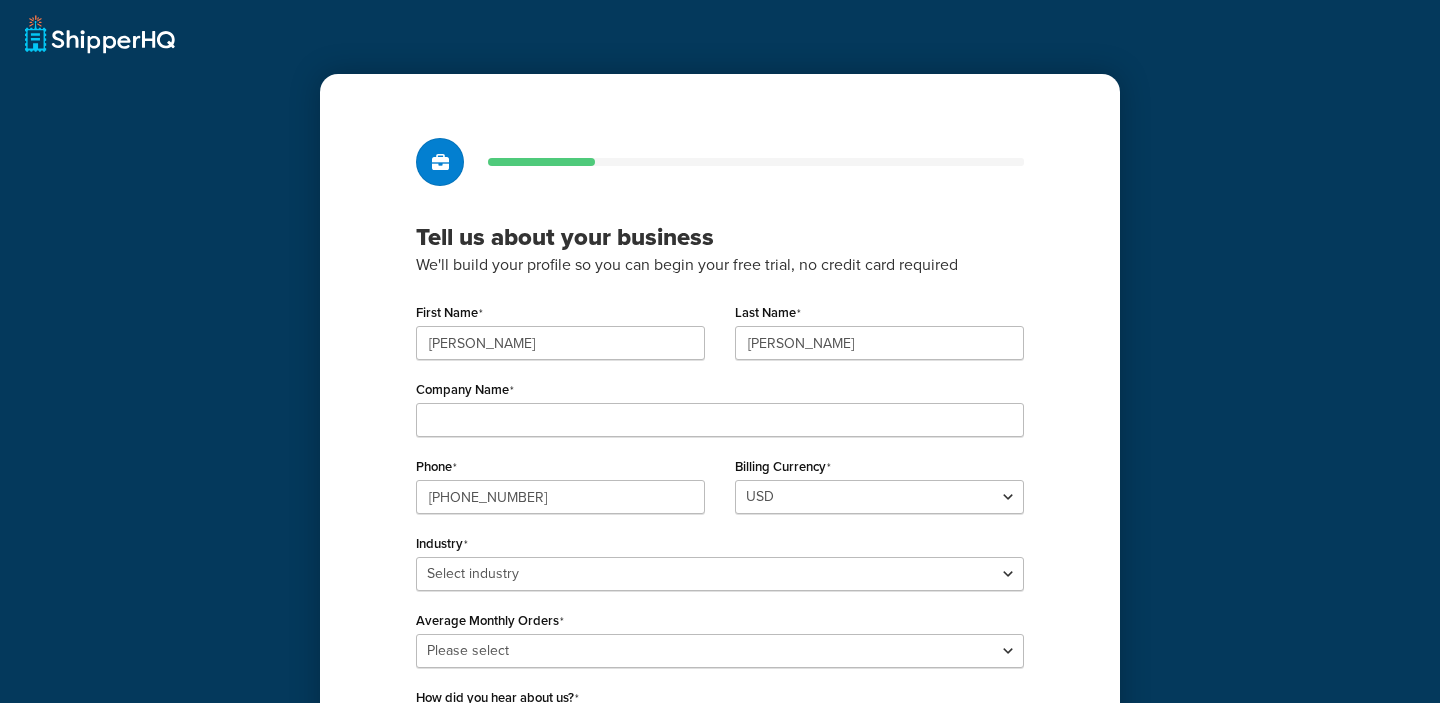 scroll, scrollTop: 0, scrollLeft: 0, axis: both 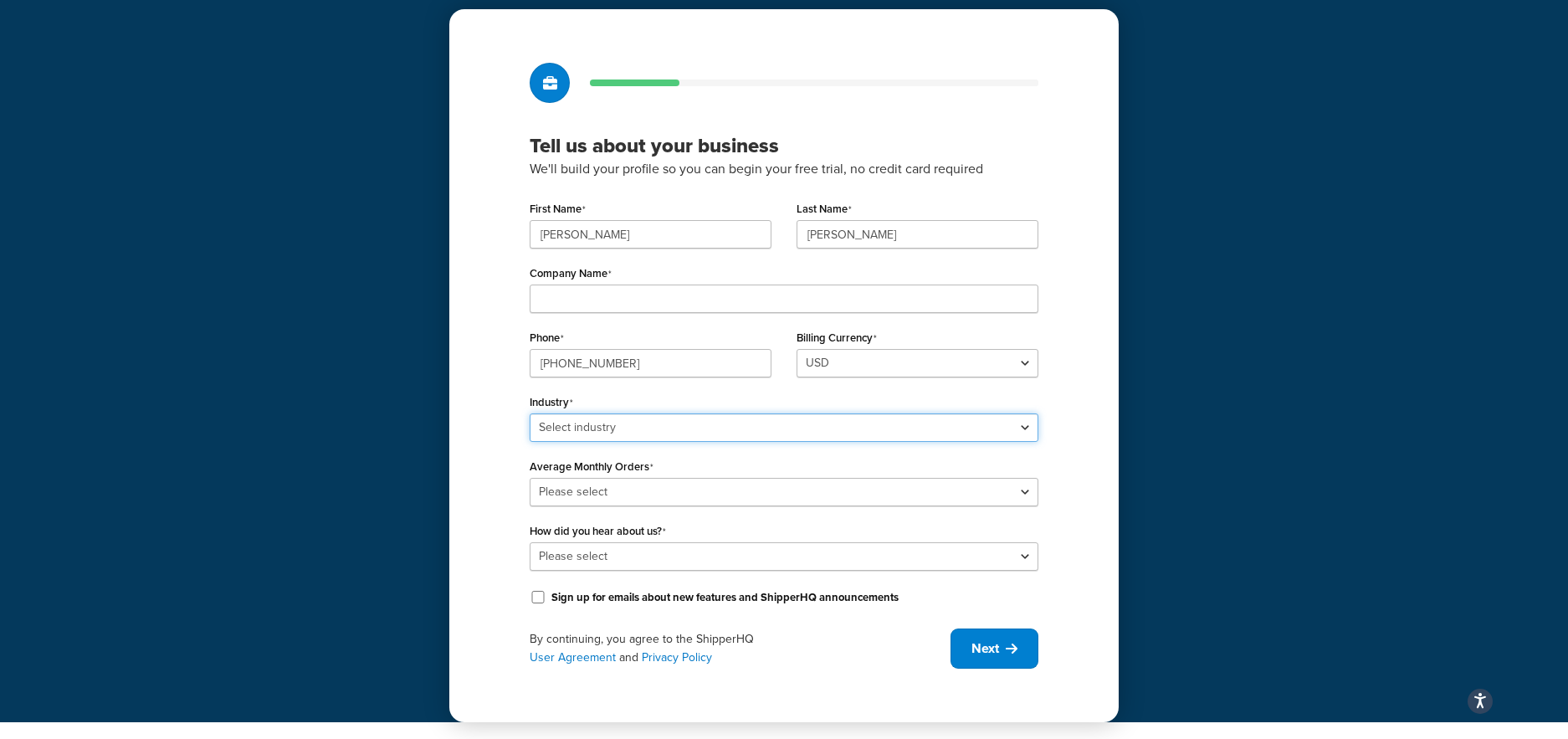 click on "Select industry  Automotive  Adult  Agriculture  Alcohol, Tobacco & CBD  Arts & Crafts  Baby  Books, Music & Entertainment  Business Equipment & Supplies  Chemical & Hazardous Materials  Computer & Electronics  Construction  Displays & Staging  Education  Fashion & Beauty  Food & Nutrition  Gym & Fitness  Home & Garden  Machinery & Manufacturing  Medical & Pharmacy  Pet Supplies & Live Animals  Restaurant & Catering Equipment  Sporting Goods & Recreation  Toys, Games, Hobbies & Party  Wholesale  Other" at bounding box center [784, 428] 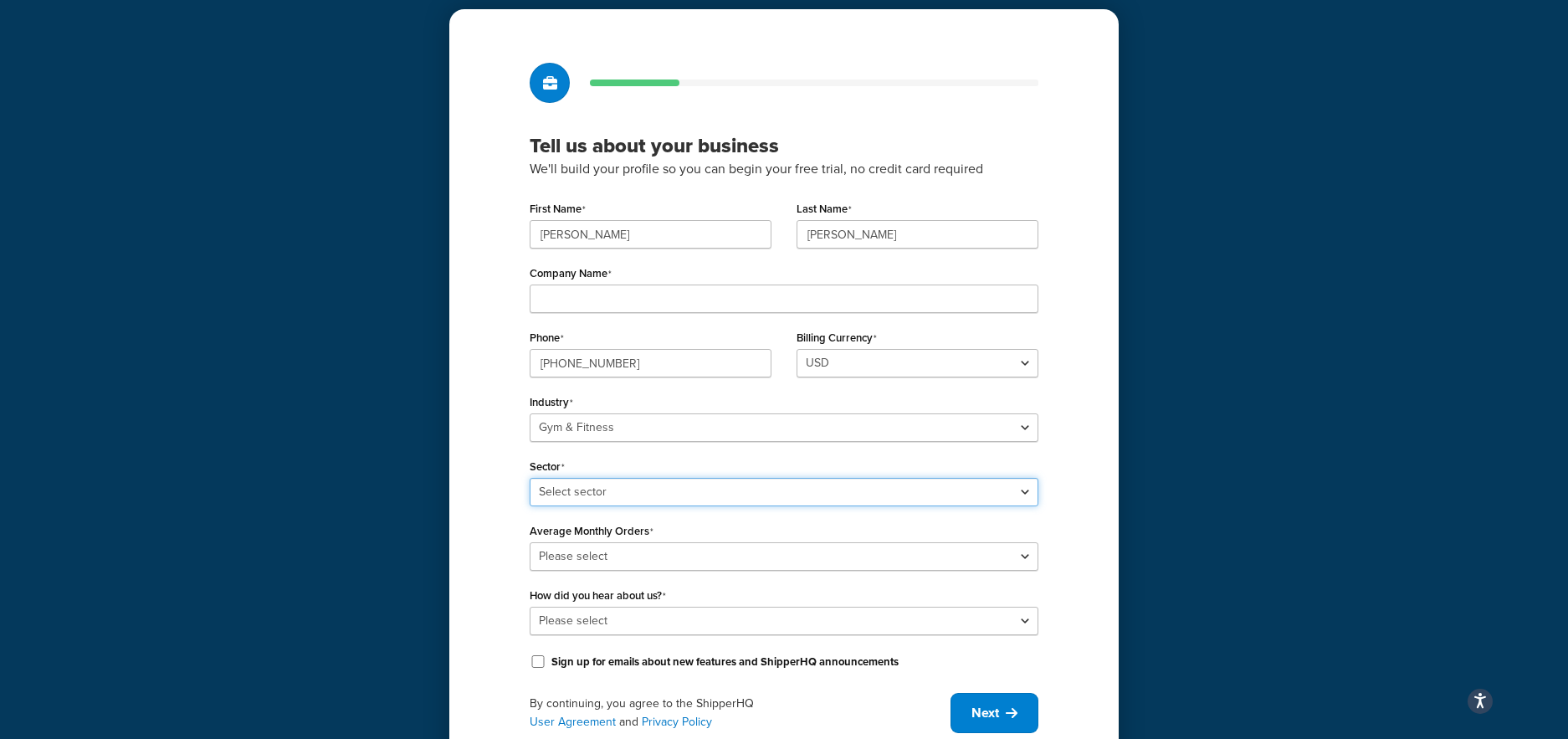 click on "Select sector  Aquatic  Boxing  Gym  Yoga" at bounding box center [784, 492] 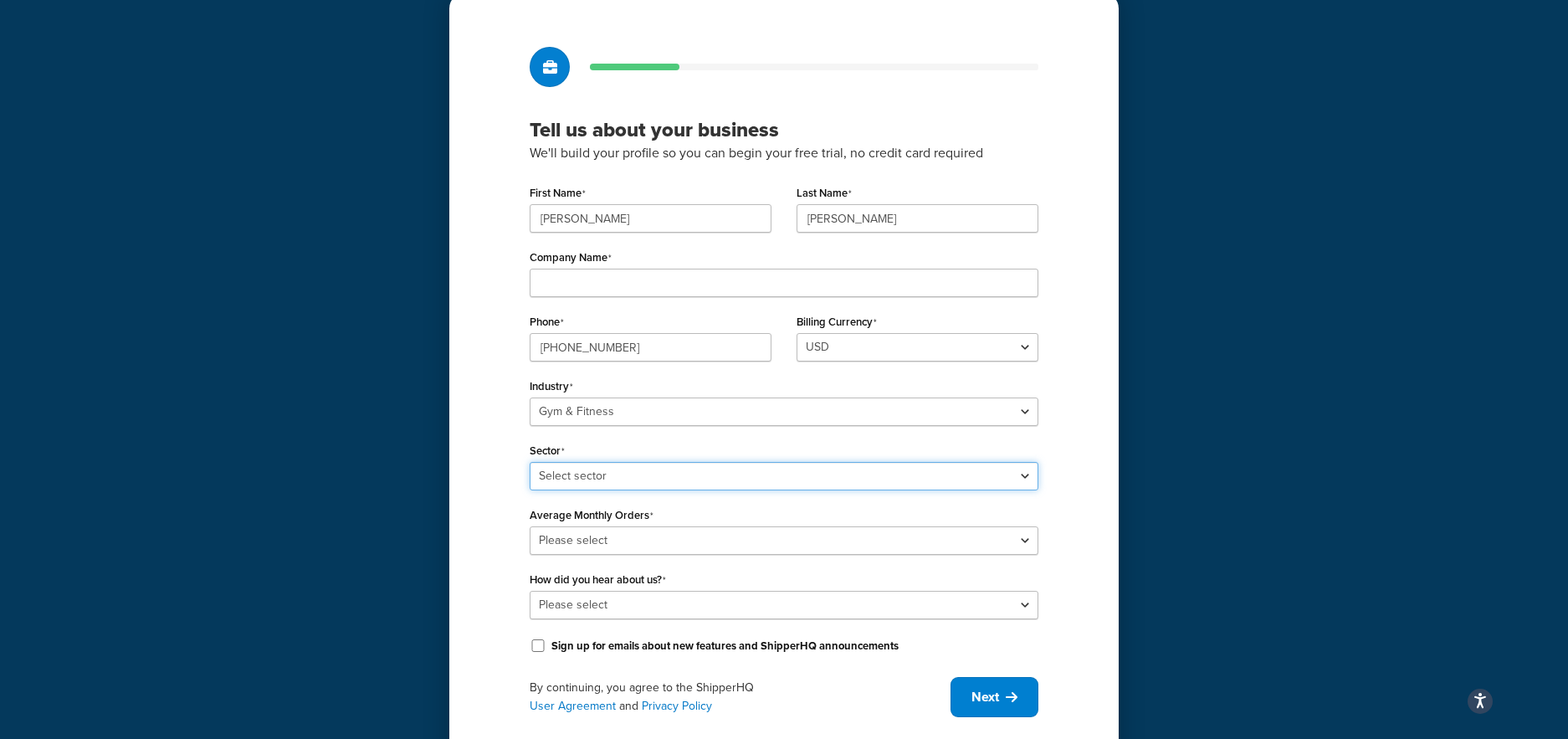scroll, scrollTop: 117, scrollLeft: 0, axis: vertical 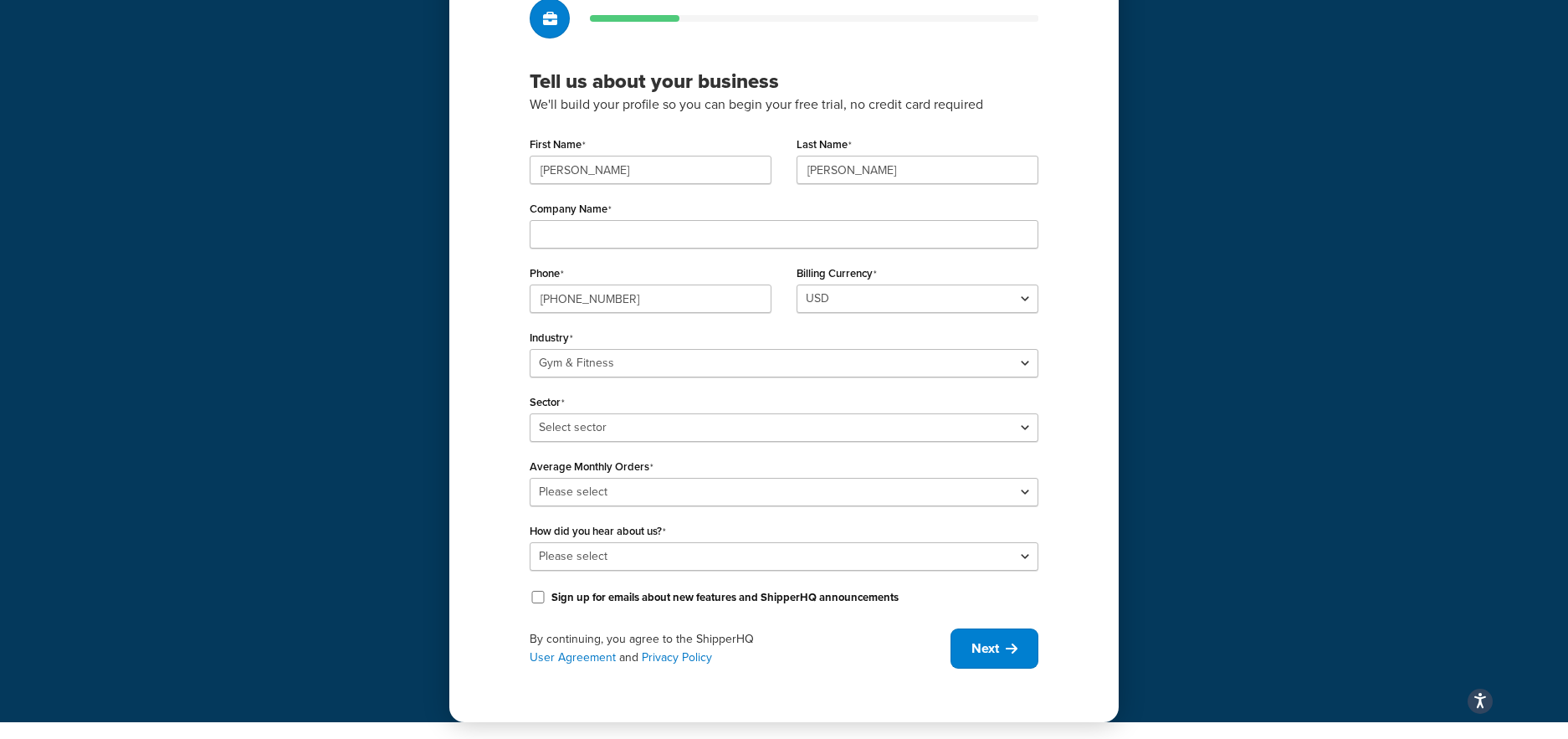 click on "Average Monthly Orders   Please select  0-500  501-1,000  1,001-10,000  10,001-20,000  Over 20,000" at bounding box center [784, 480] 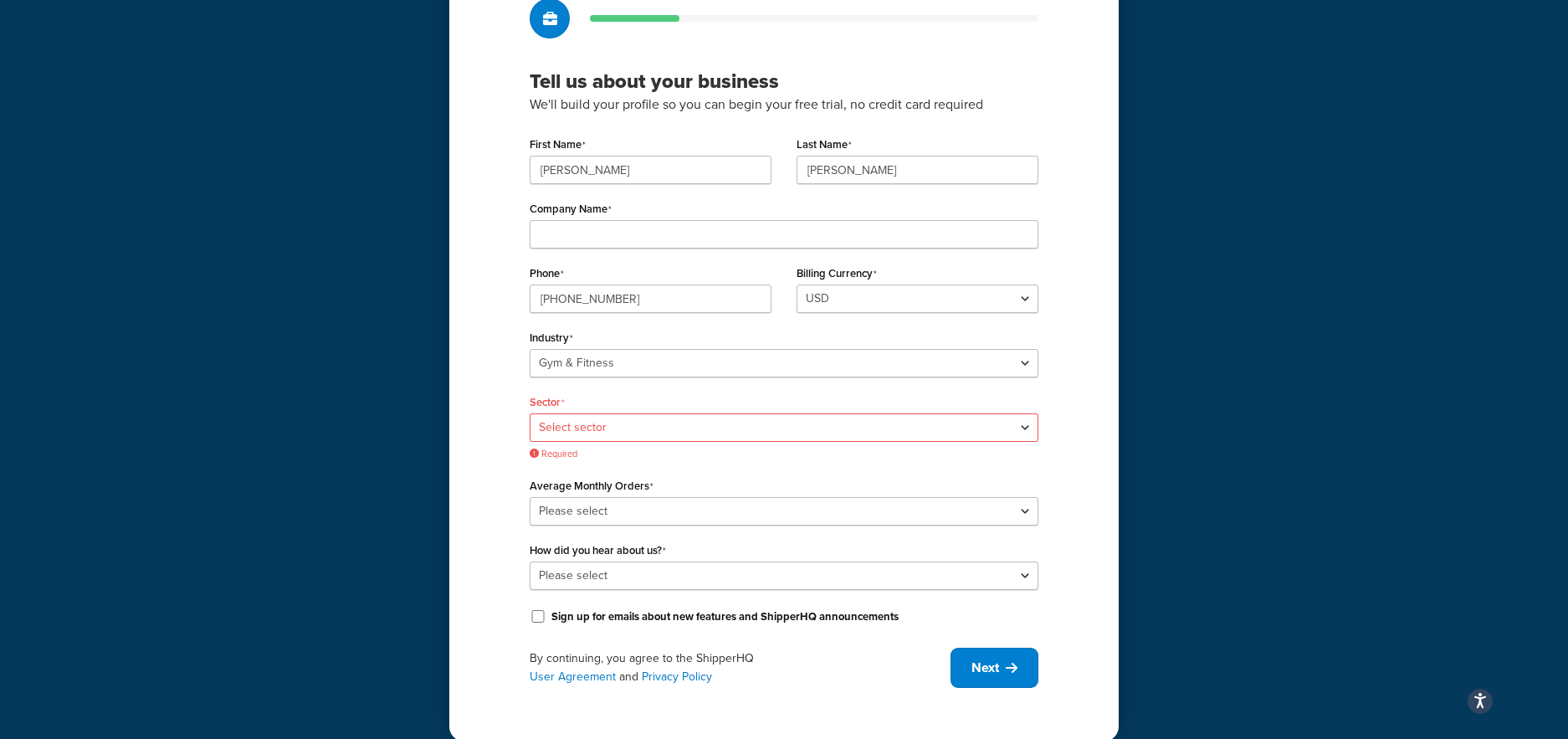 click on "Average Monthly Orders" at bounding box center (592, 486) 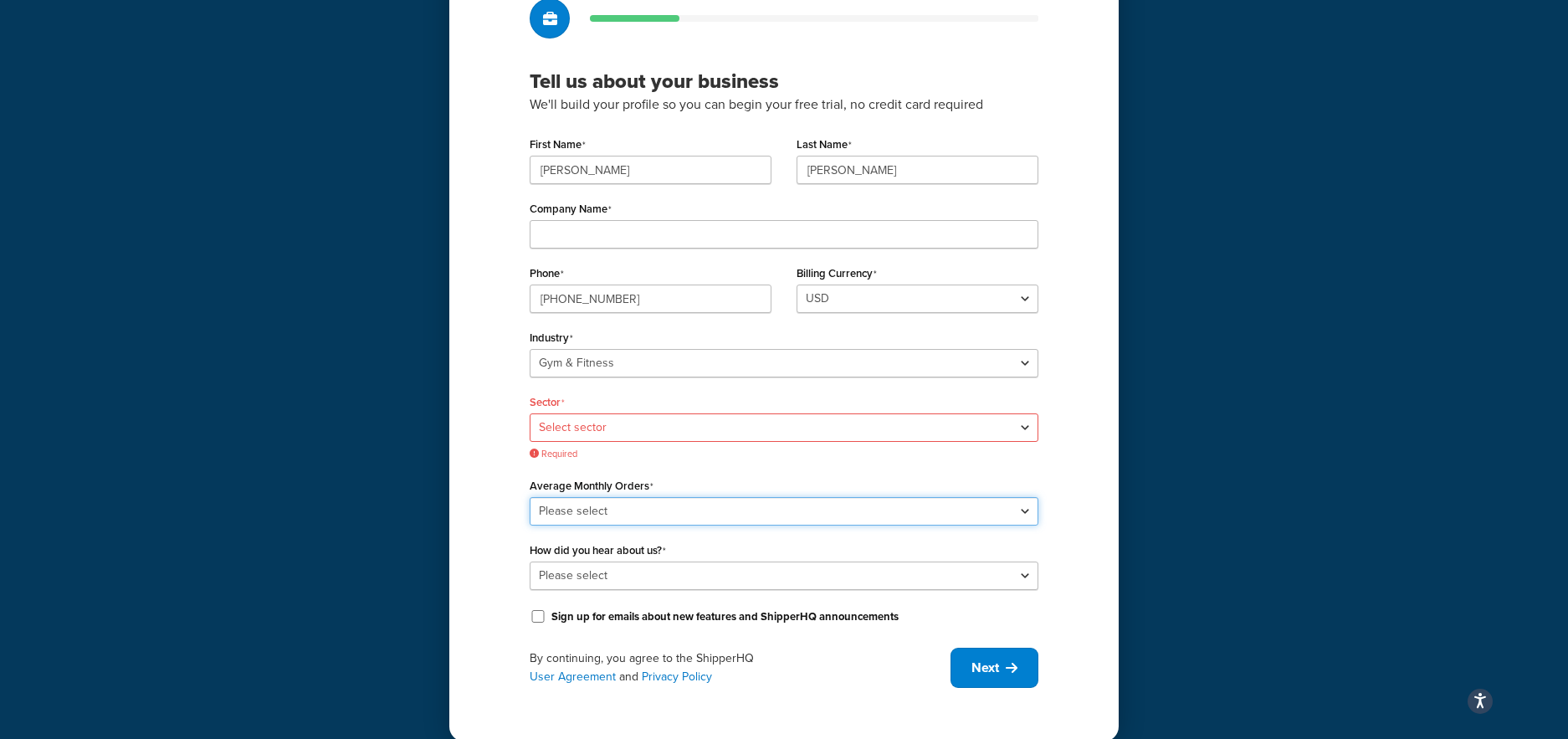 click on "Please select  0-500  501-1,000  1,001-10,000  10,001-20,000  Over 20,000" at bounding box center (784, 511) 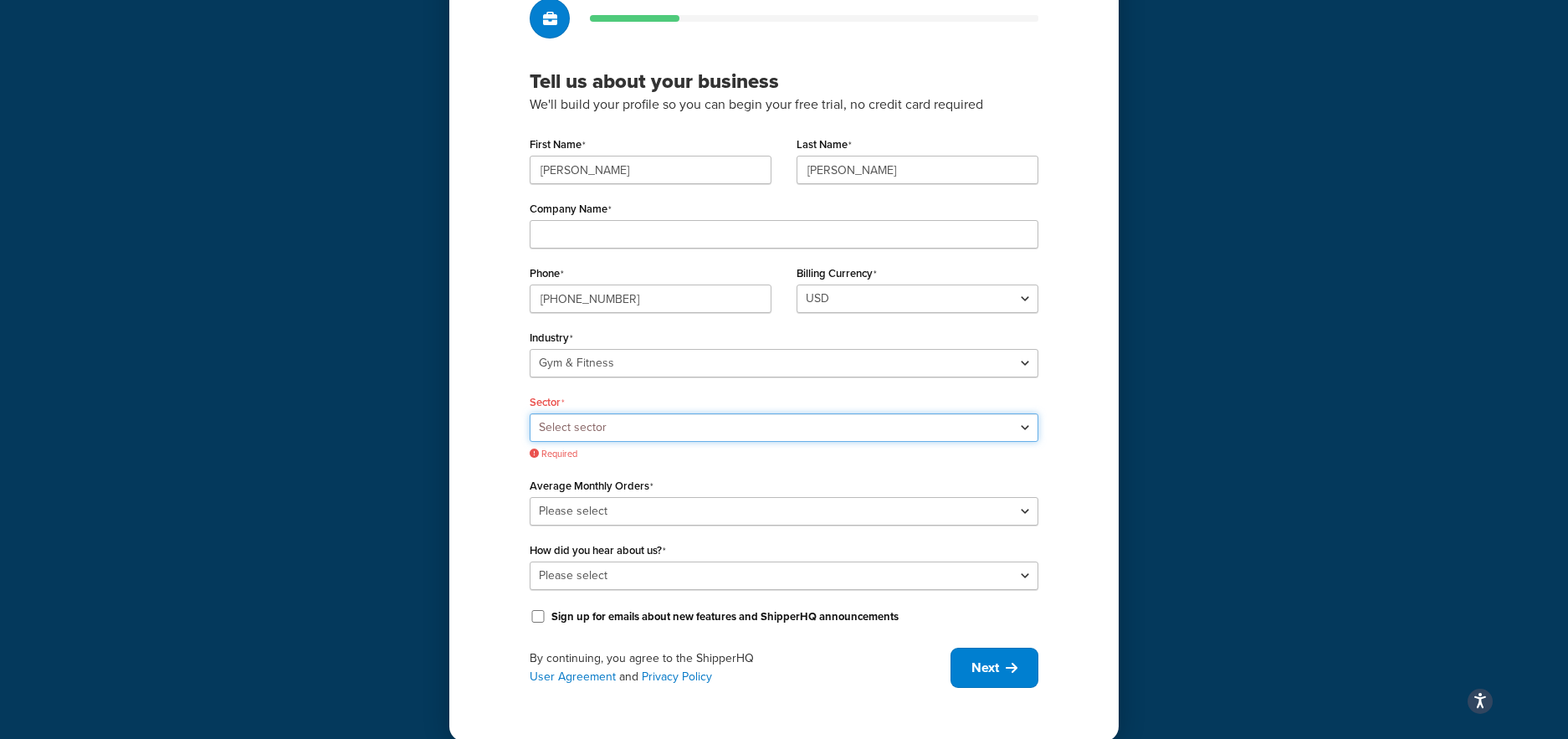 click on "Select sector  Aquatic  Boxing  Gym  Yoga" at bounding box center (784, 428) 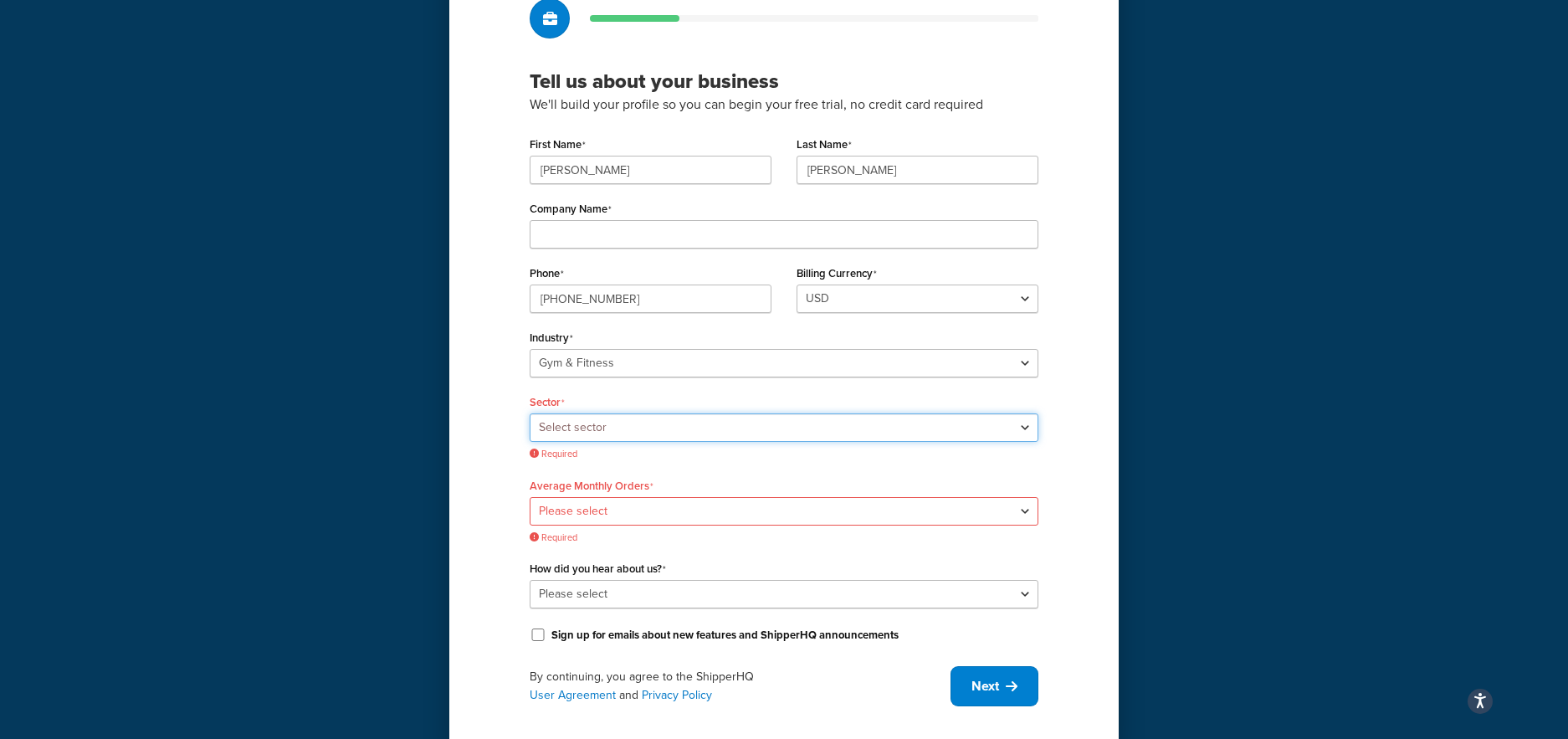 select on "39" 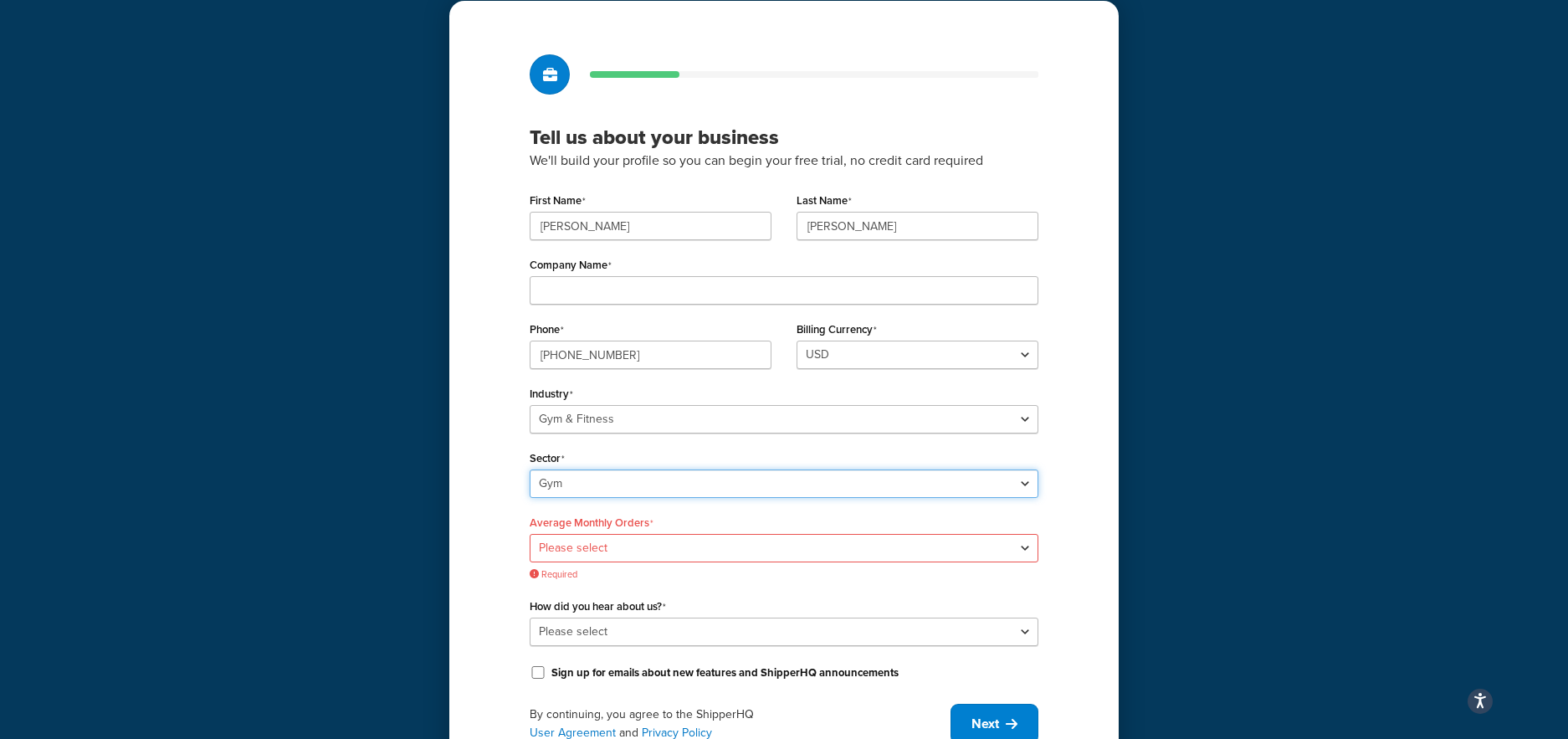 scroll, scrollTop: 53, scrollLeft: 0, axis: vertical 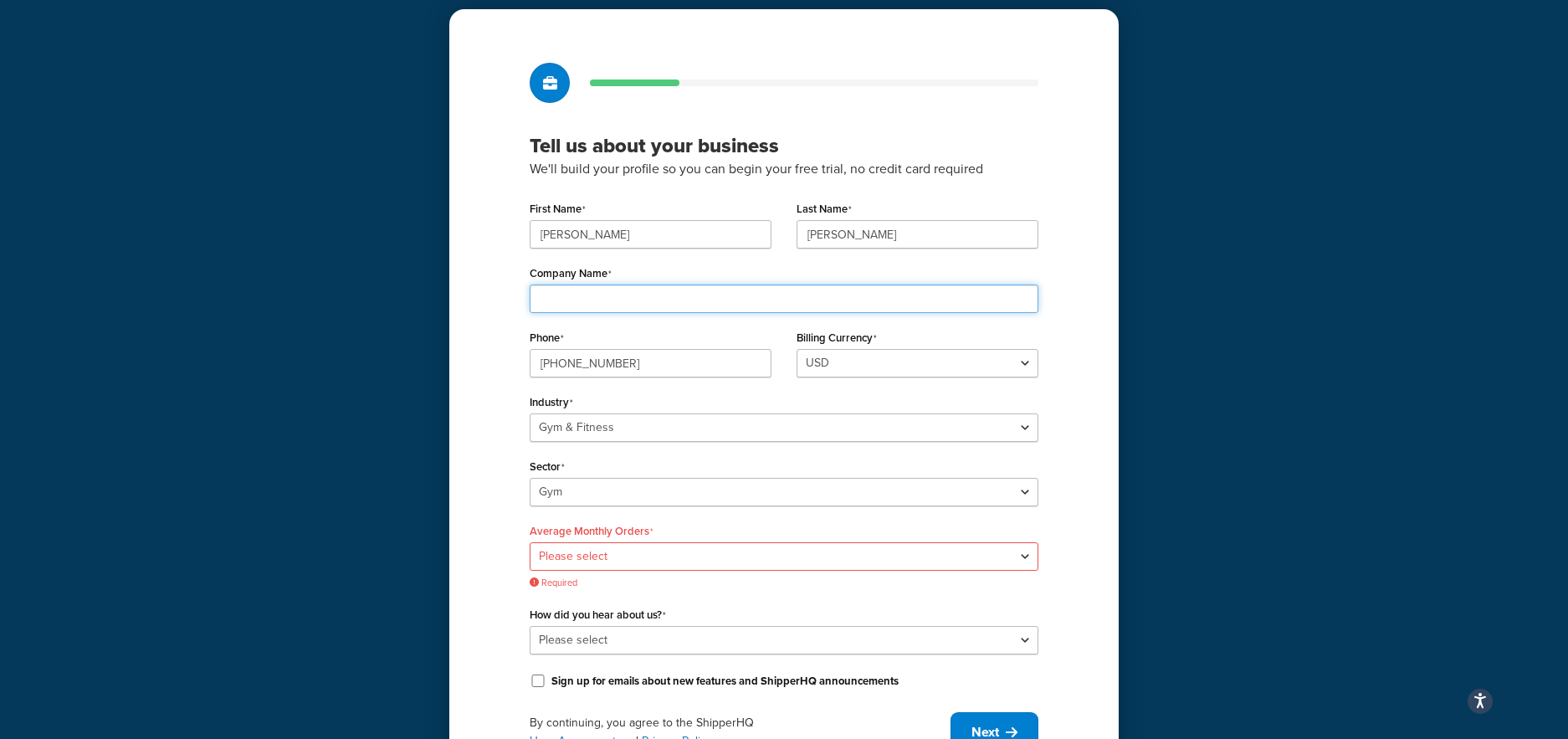 click on "Company Name" at bounding box center [784, 299] 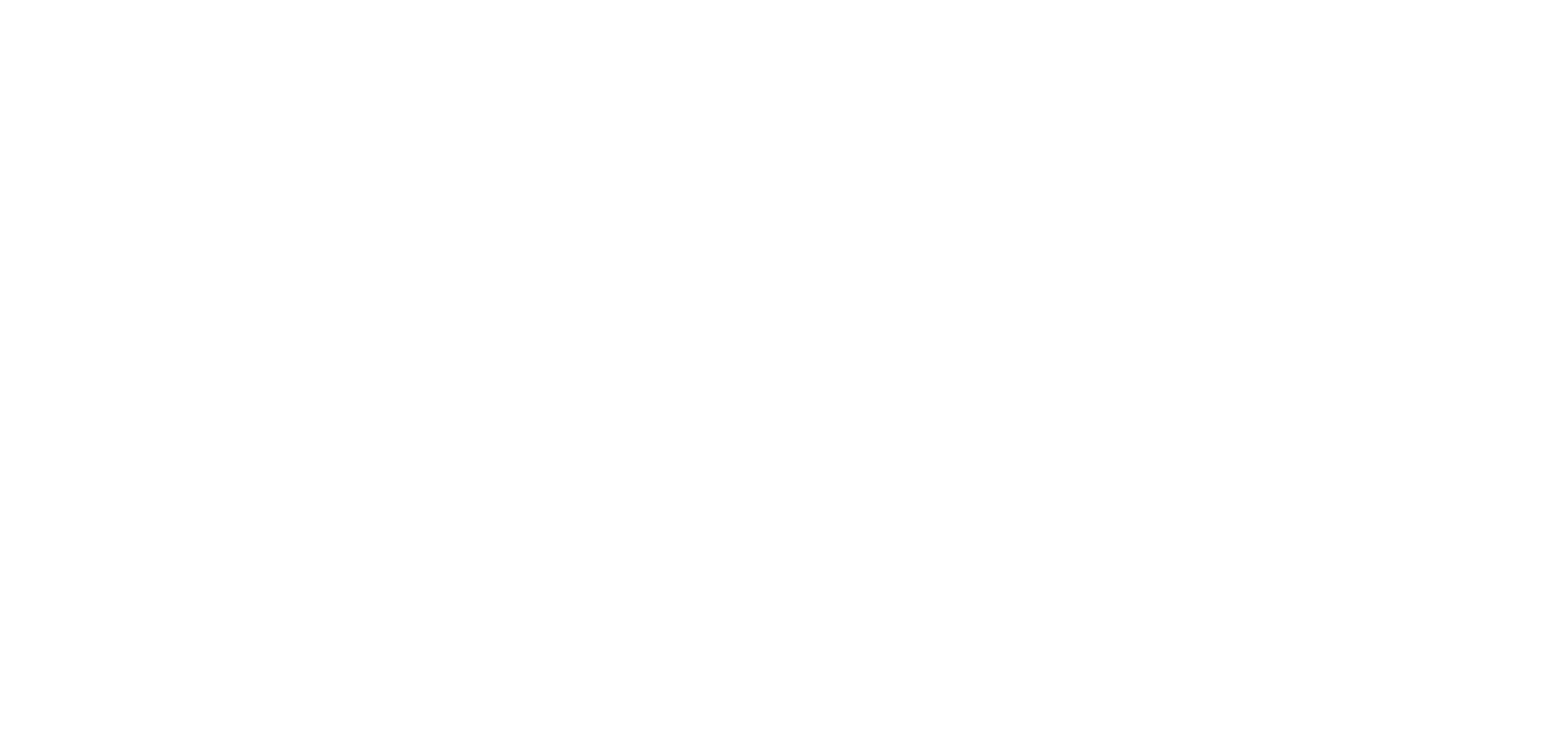 scroll, scrollTop: 0, scrollLeft: 0, axis: both 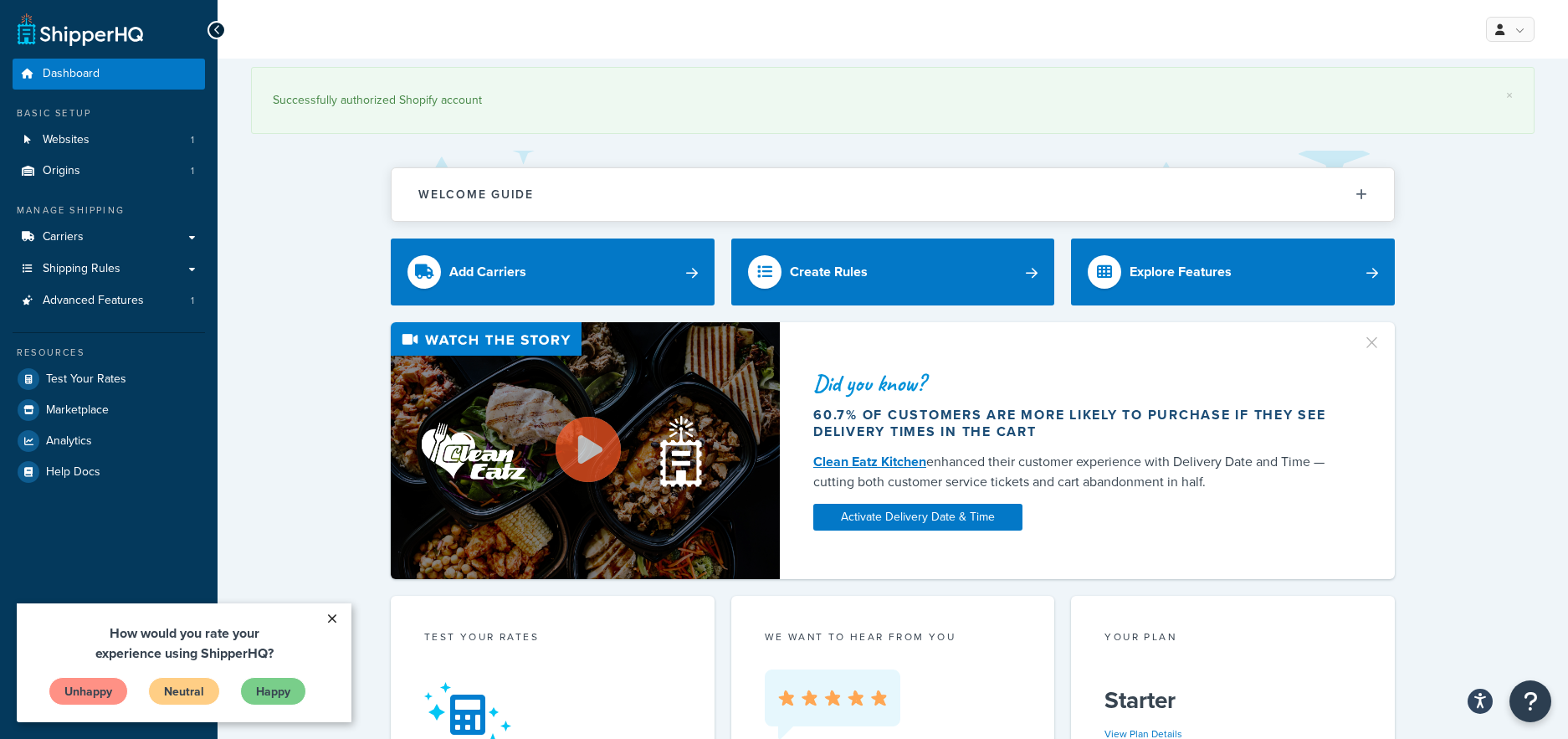 click on "×" at bounding box center (331, 618) 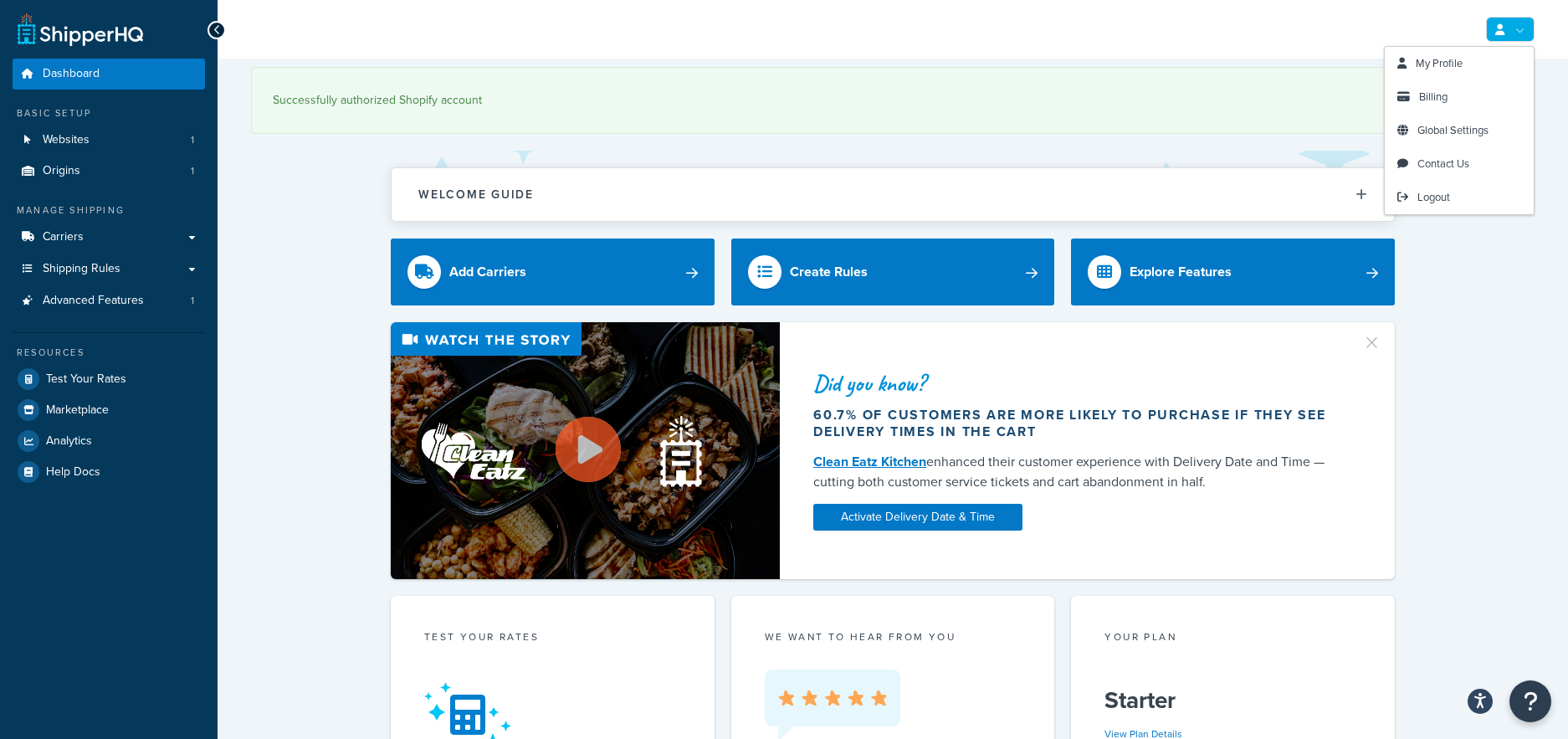 click at bounding box center [1510, 29] 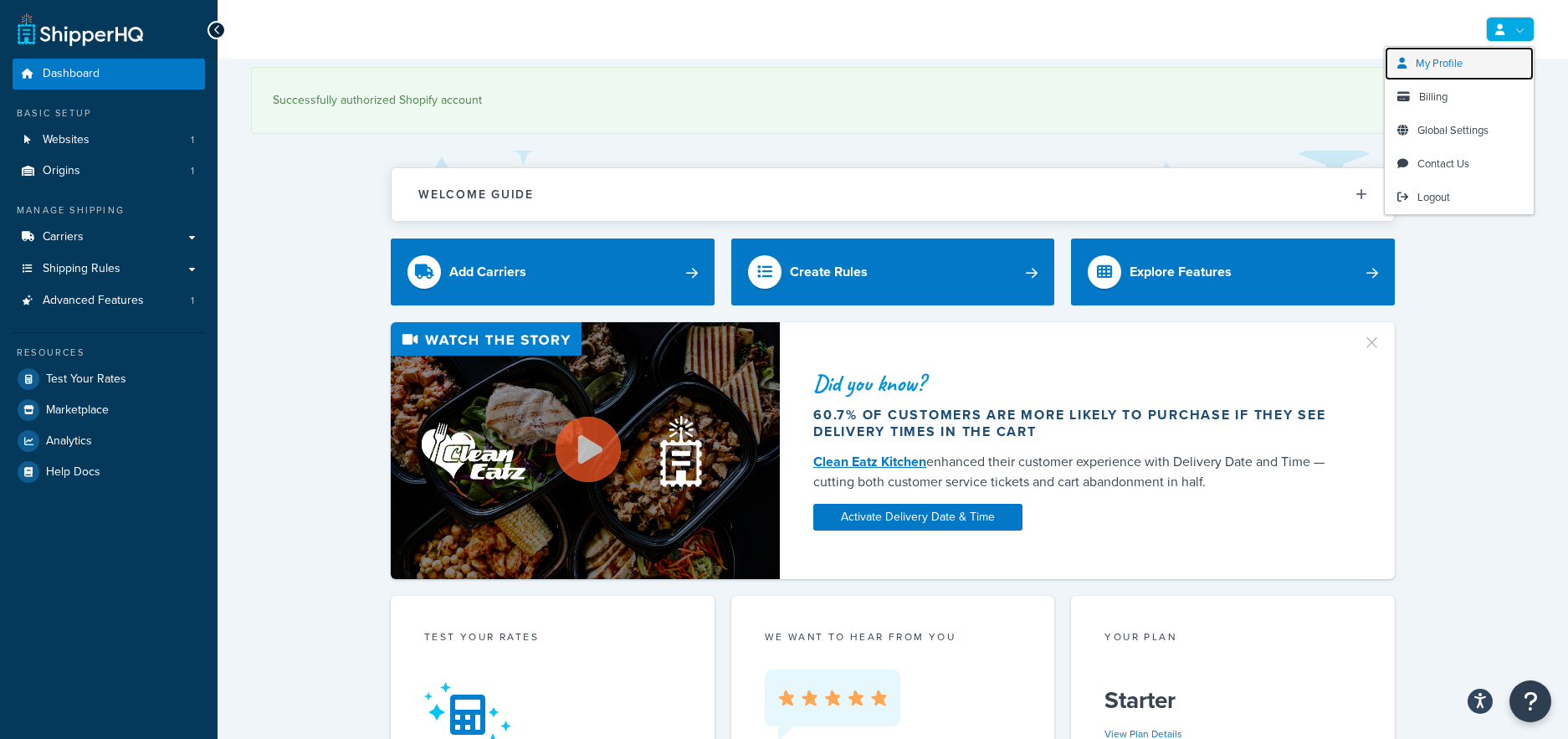 click on "My Profile" at bounding box center [1459, 64] 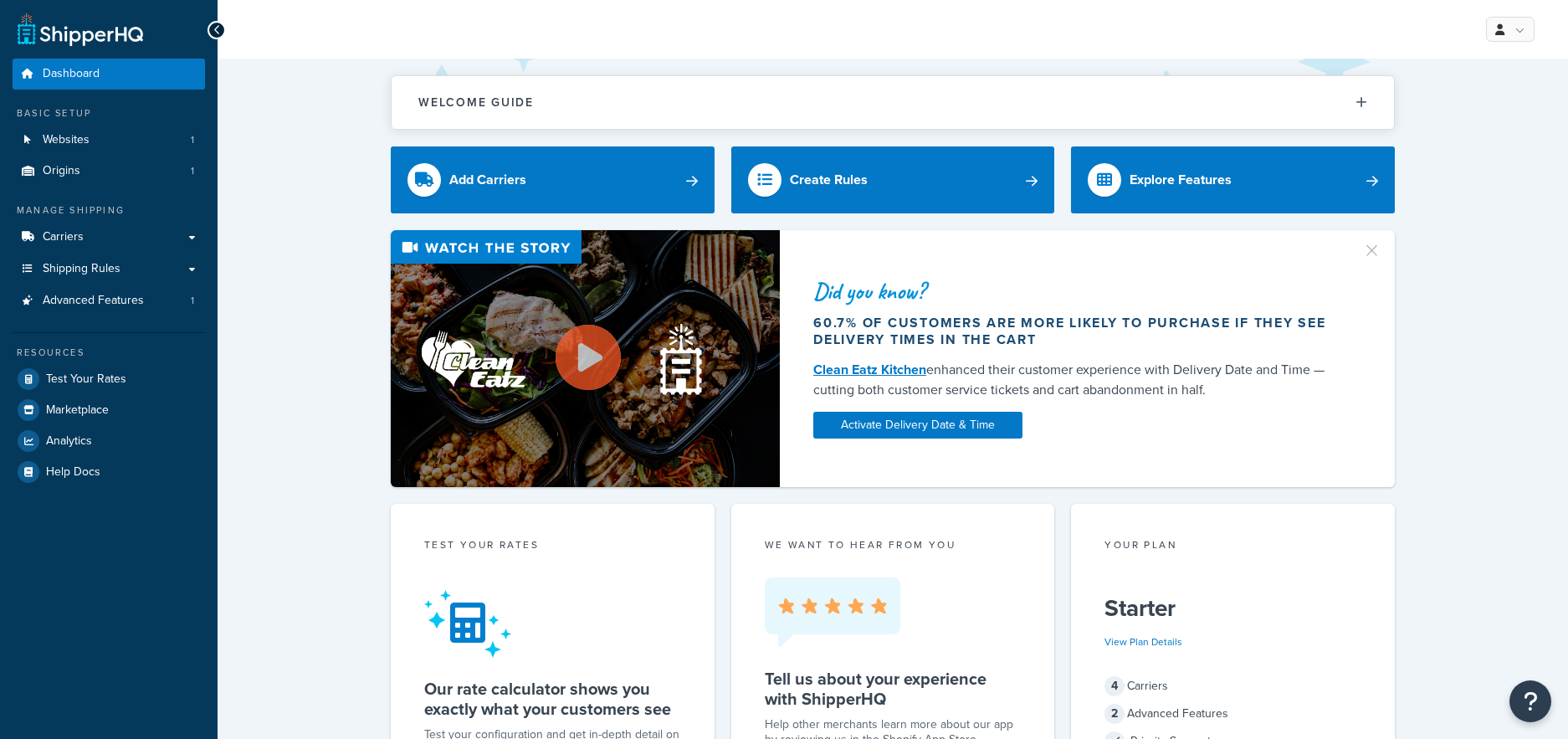 scroll, scrollTop: 0, scrollLeft: 0, axis: both 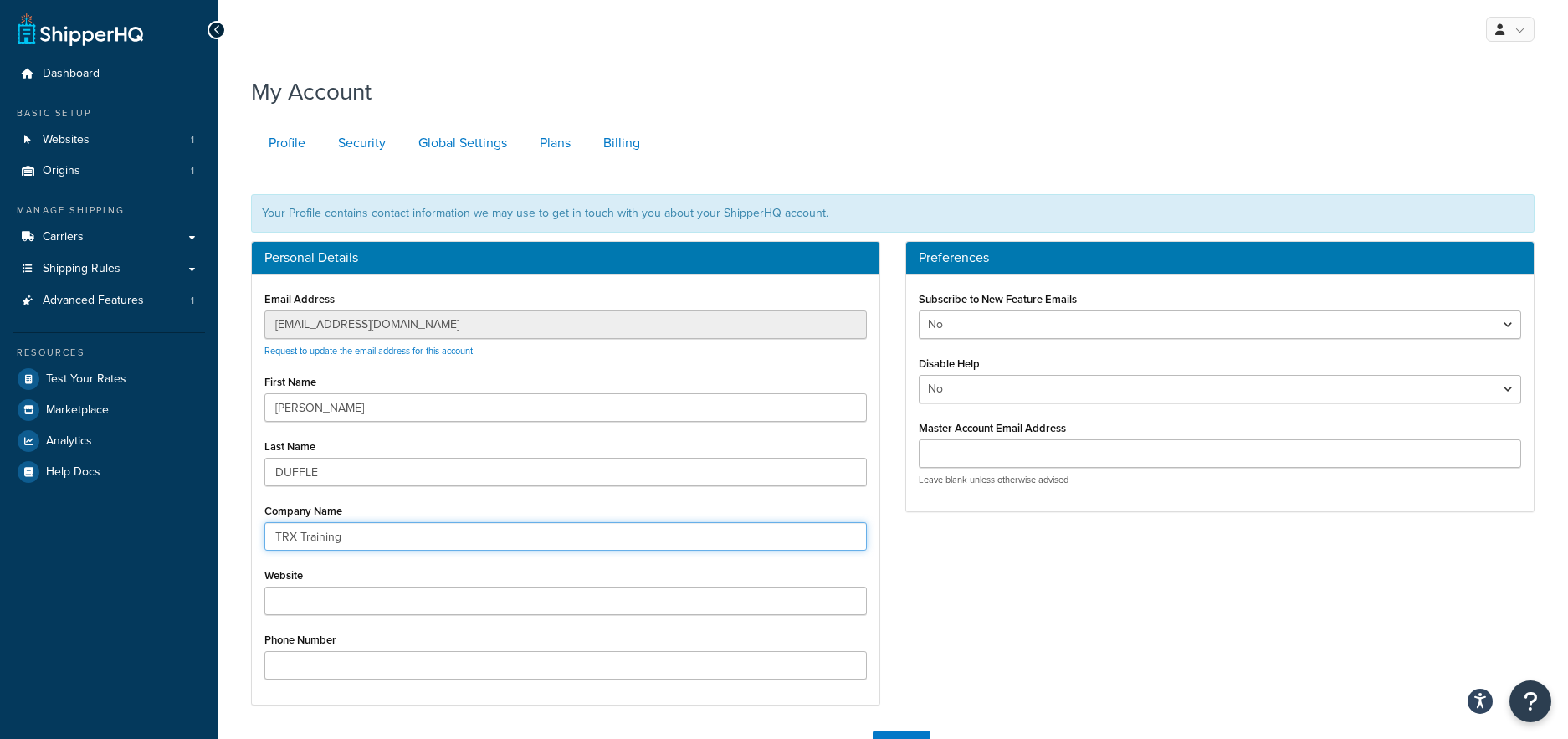 click on "TRX Training" at bounding box center [566, 536] 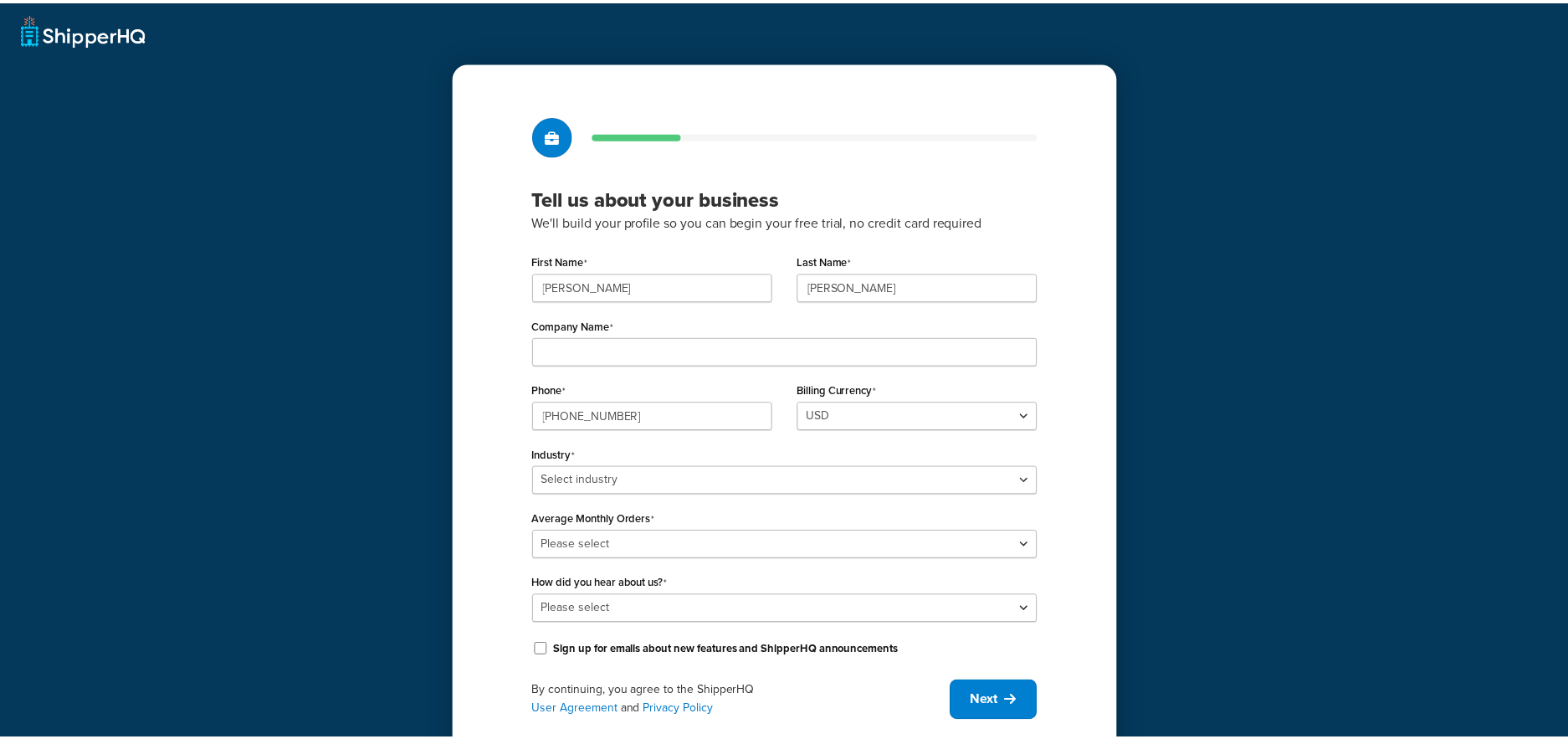 scroll, scrollTop: 0, scrollLeft: 0, axis: both 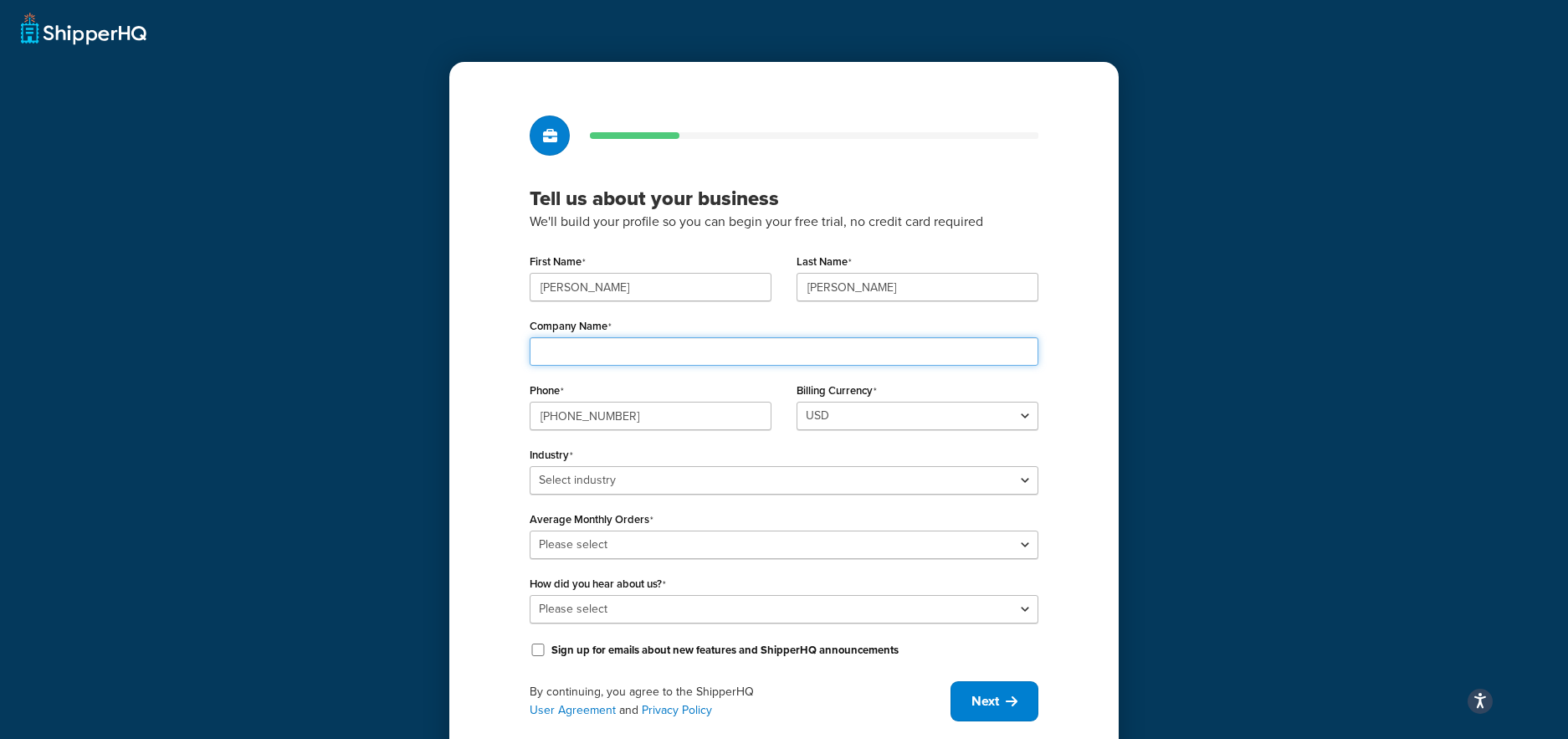 click on "Company Name" at bounding box center [784, 352] 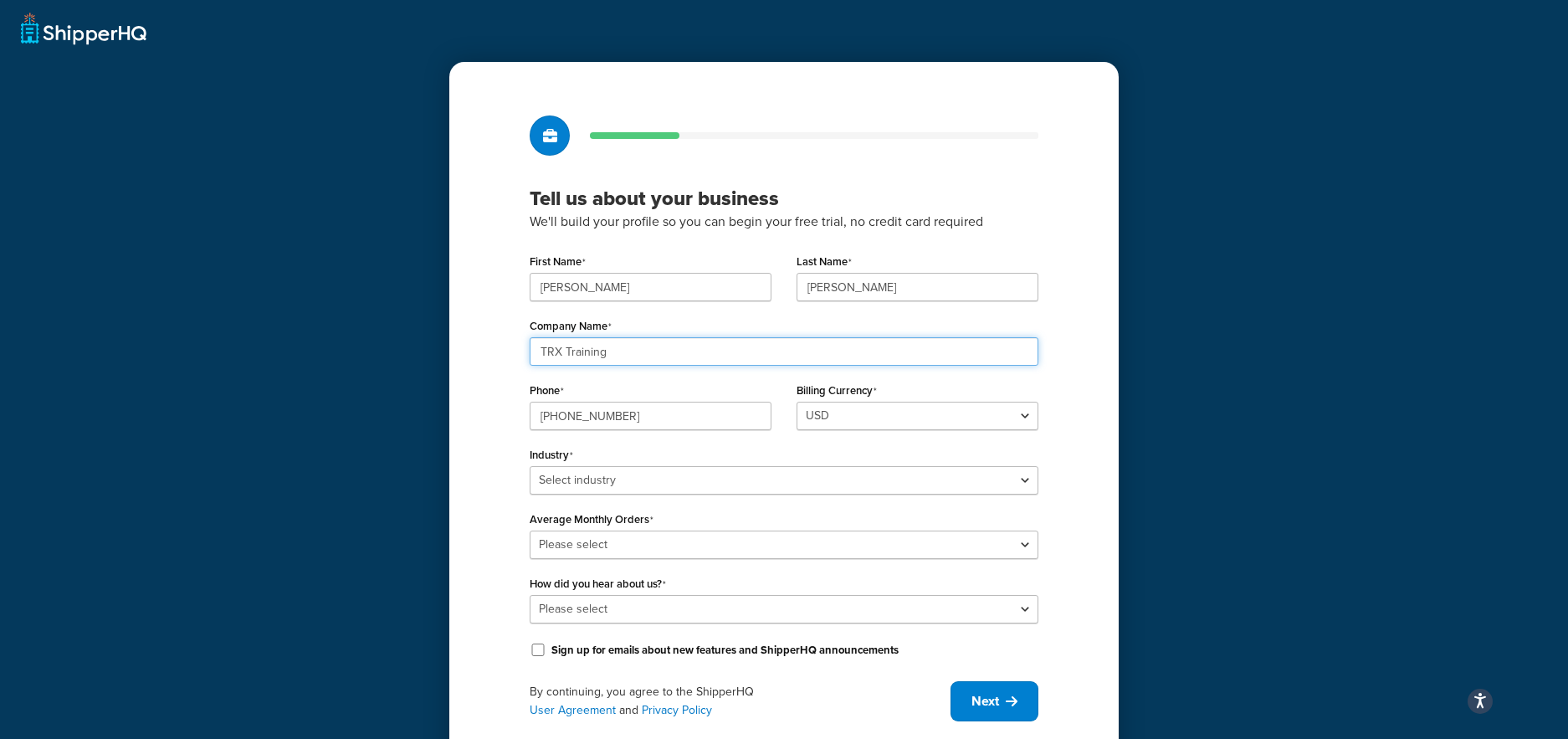 type on "TRX Training" 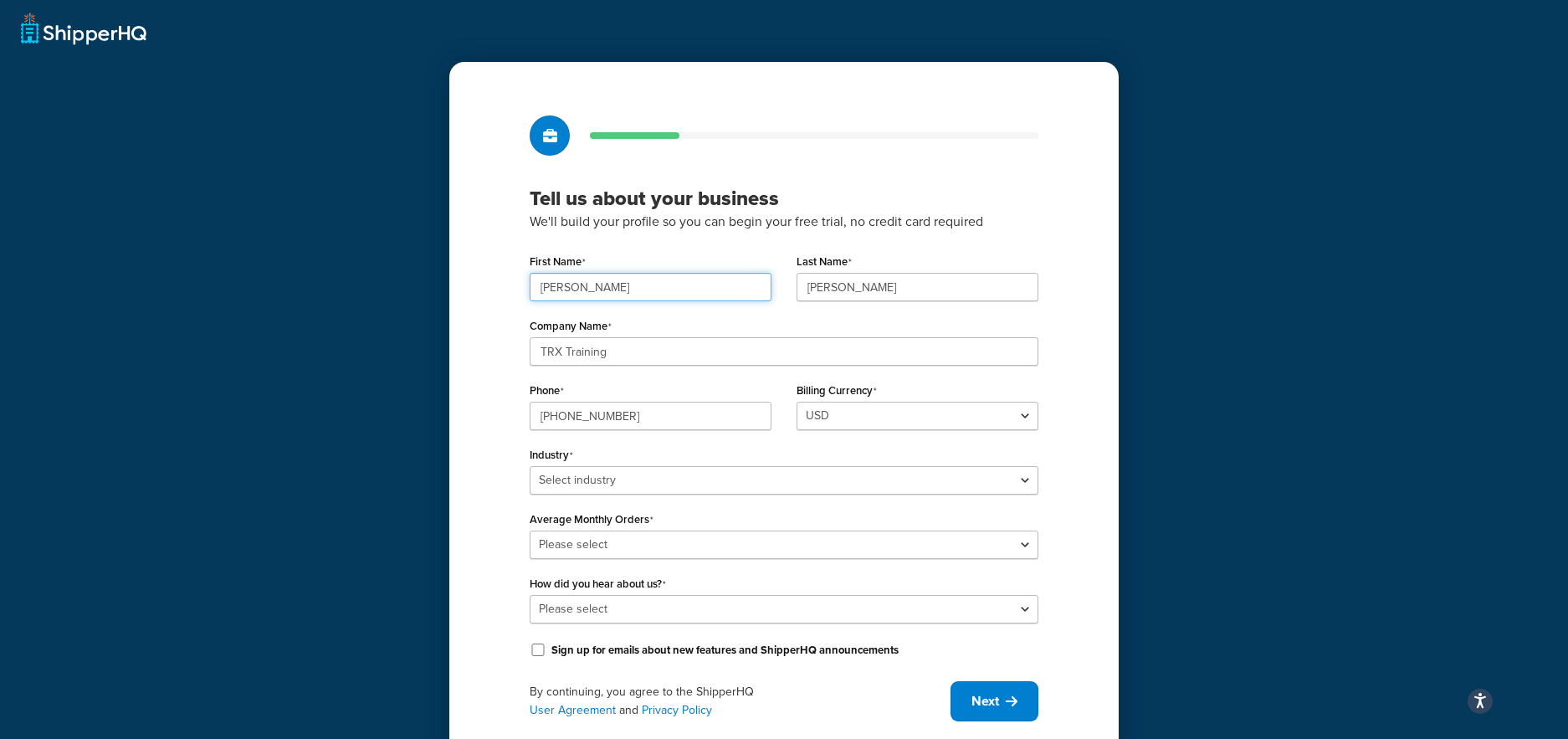 click on "[PERSON_NAME]" at bounding box center (650, 287) 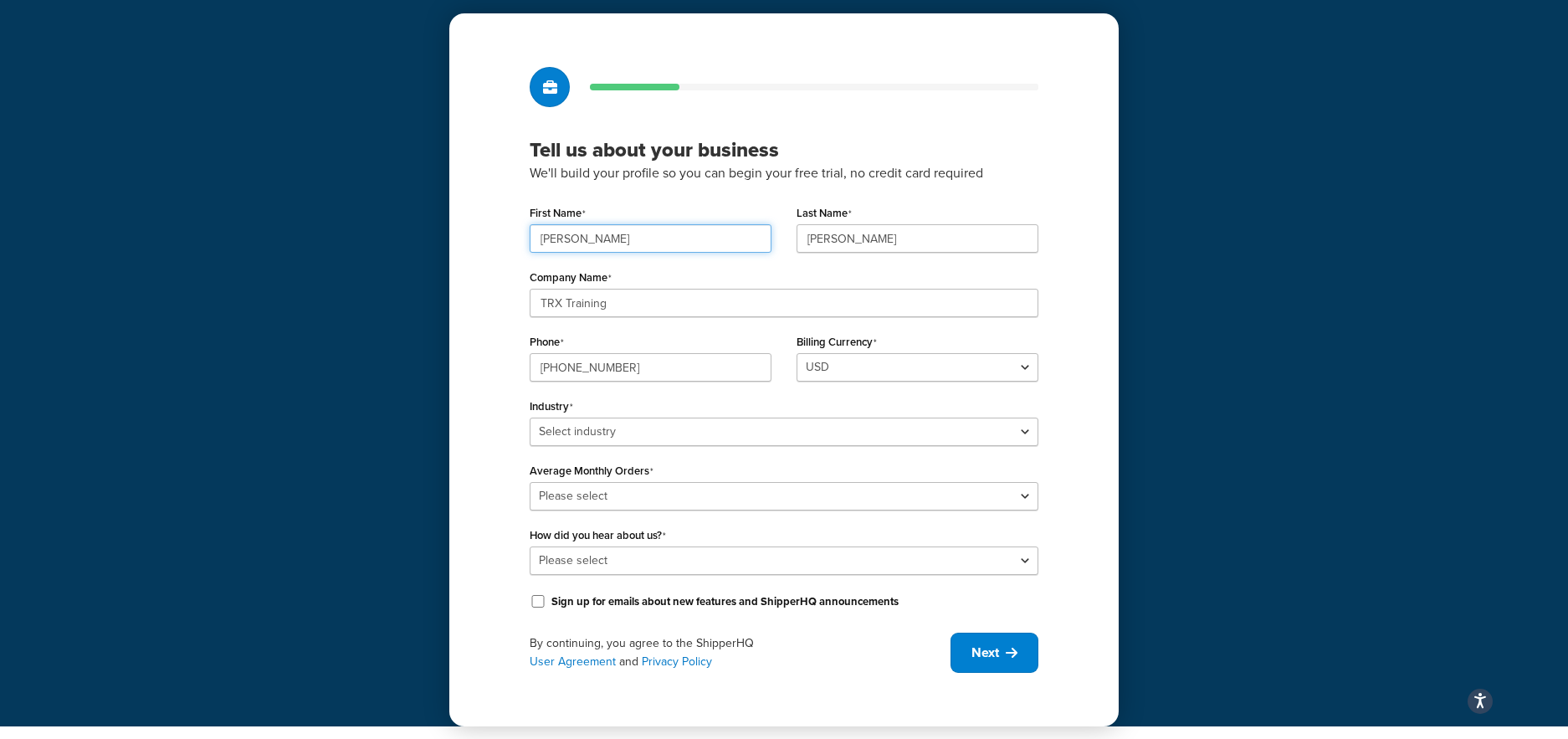 scroll, scrollTop: 53, scrollLeft: 0, axis: vertical 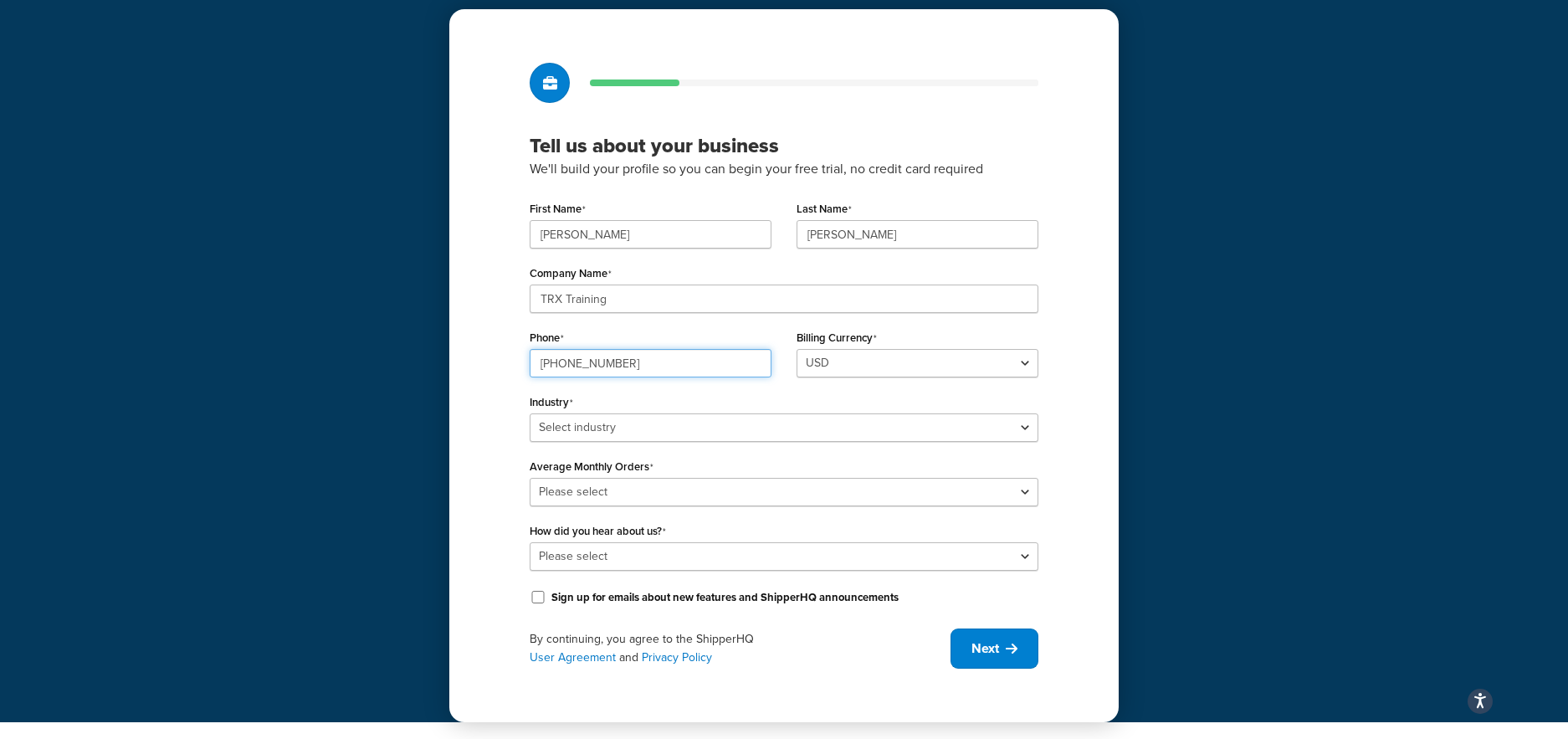 click on "[PHONE_NUMBER]" at bounding box center [650, 363] 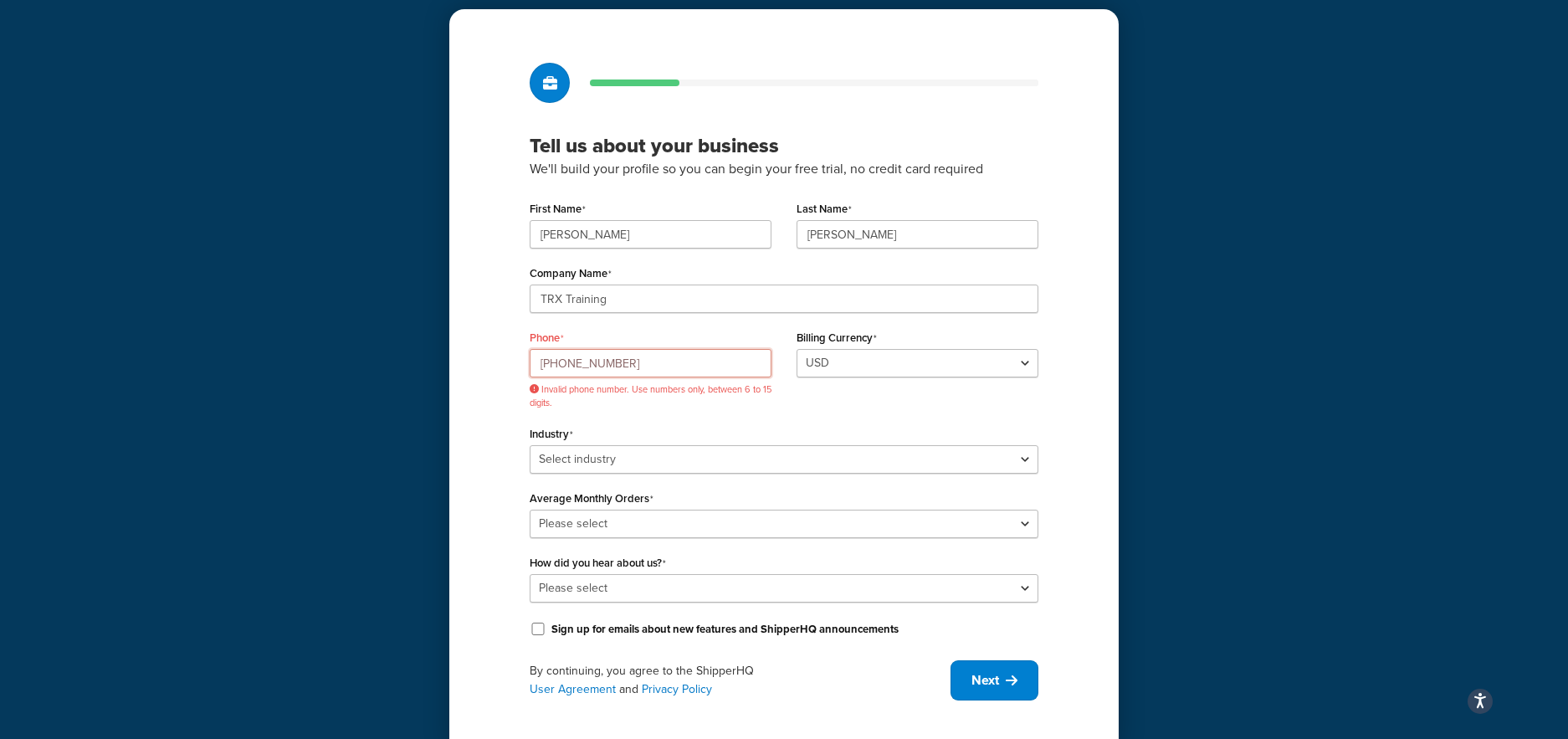 paste on "[PHONE_NUMBER]" 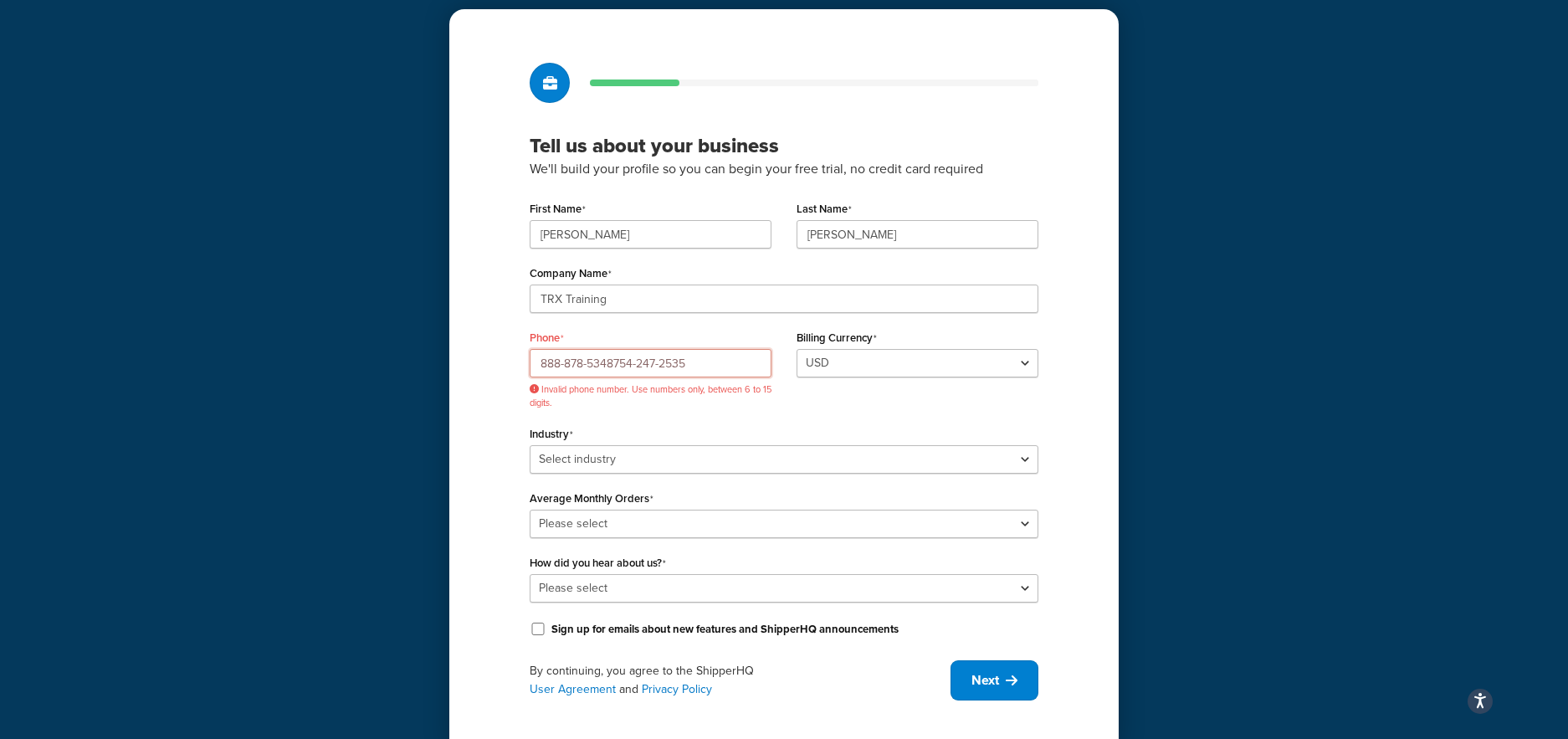 click on "888-878-5348754-247-2535" at bounding box center (650, 363) 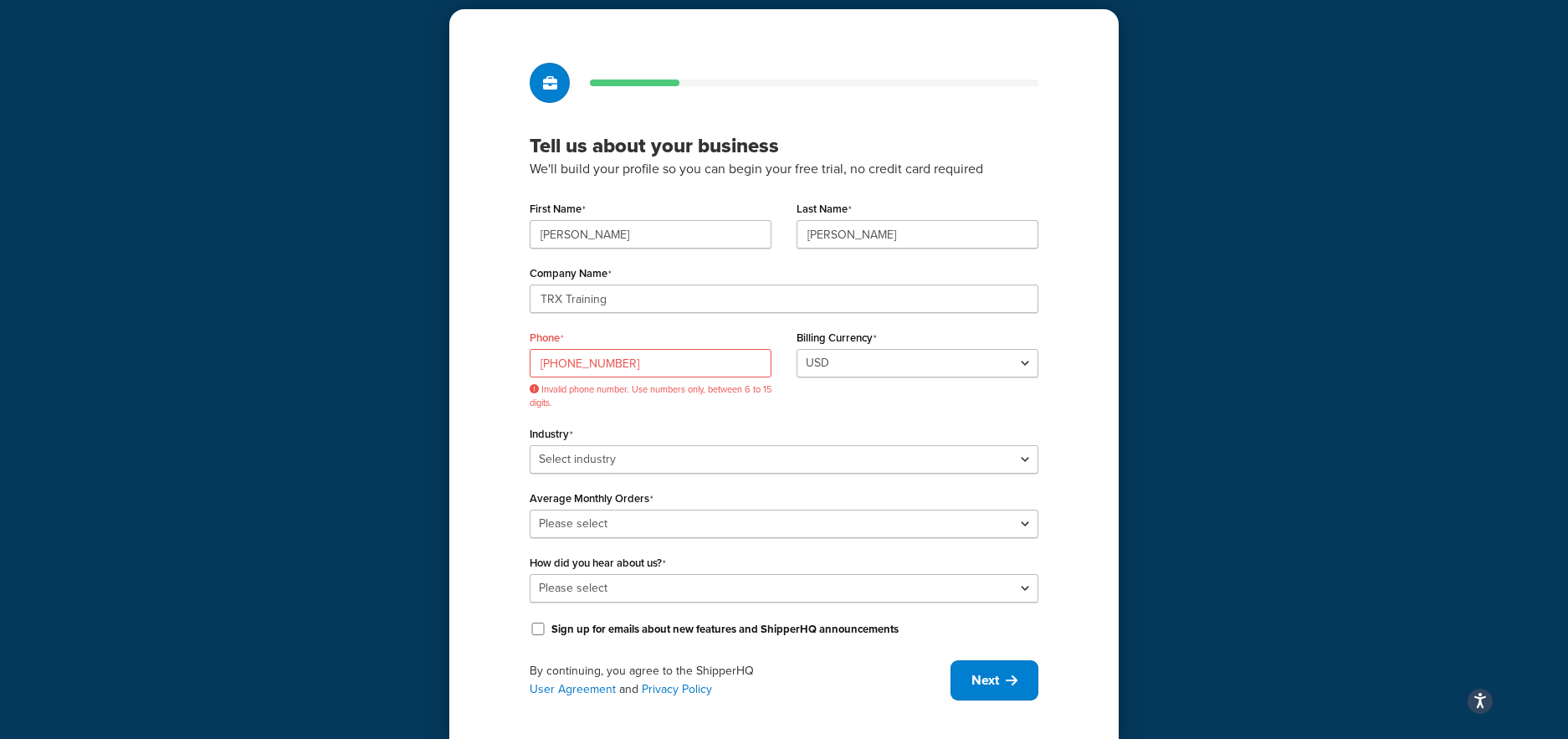 click on "Invalid phone number. Use numbers only, between 6 to 15 digits." at bounding box center [650, 396] 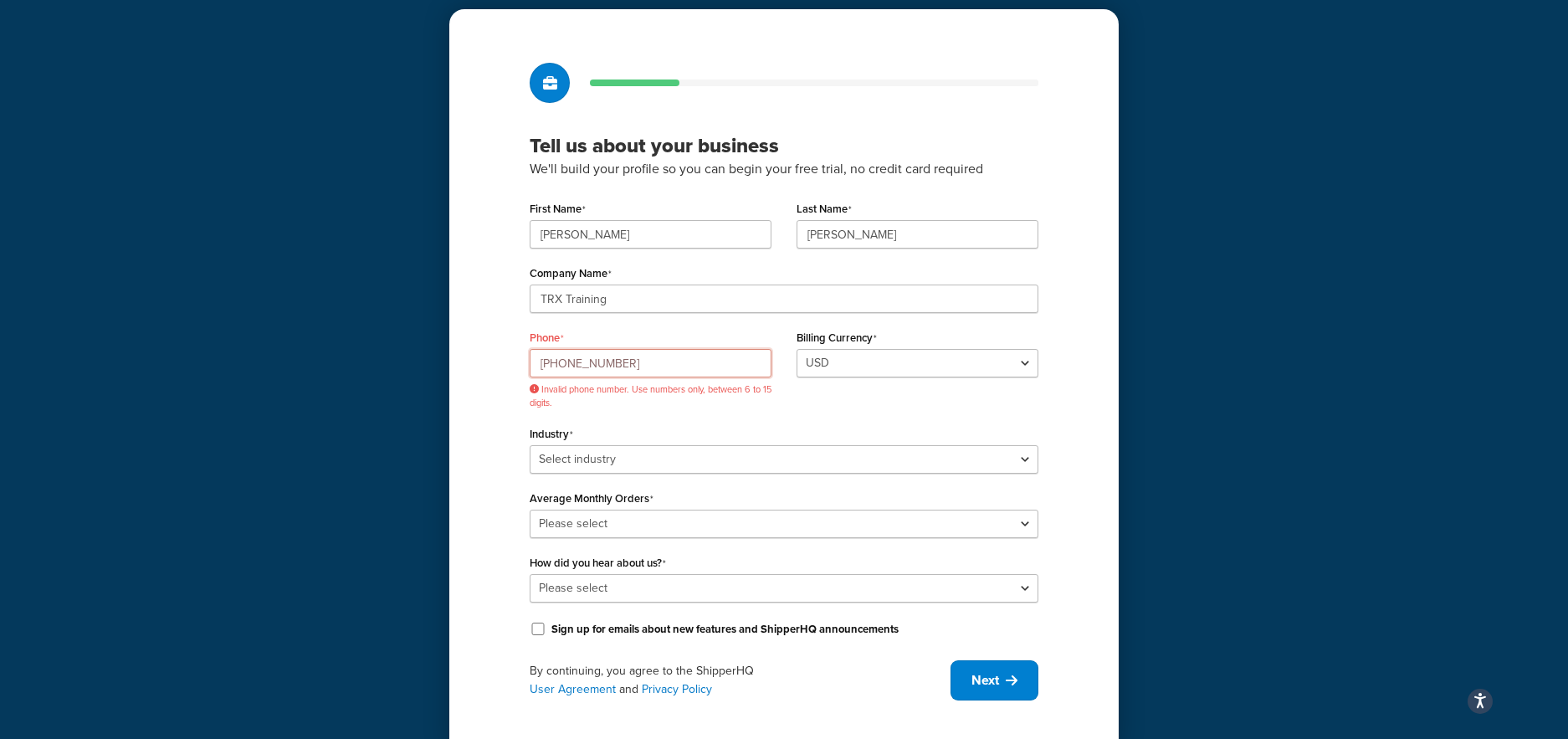 click on "[PHONE_NUMBER]" at bounding box center (650, 363) 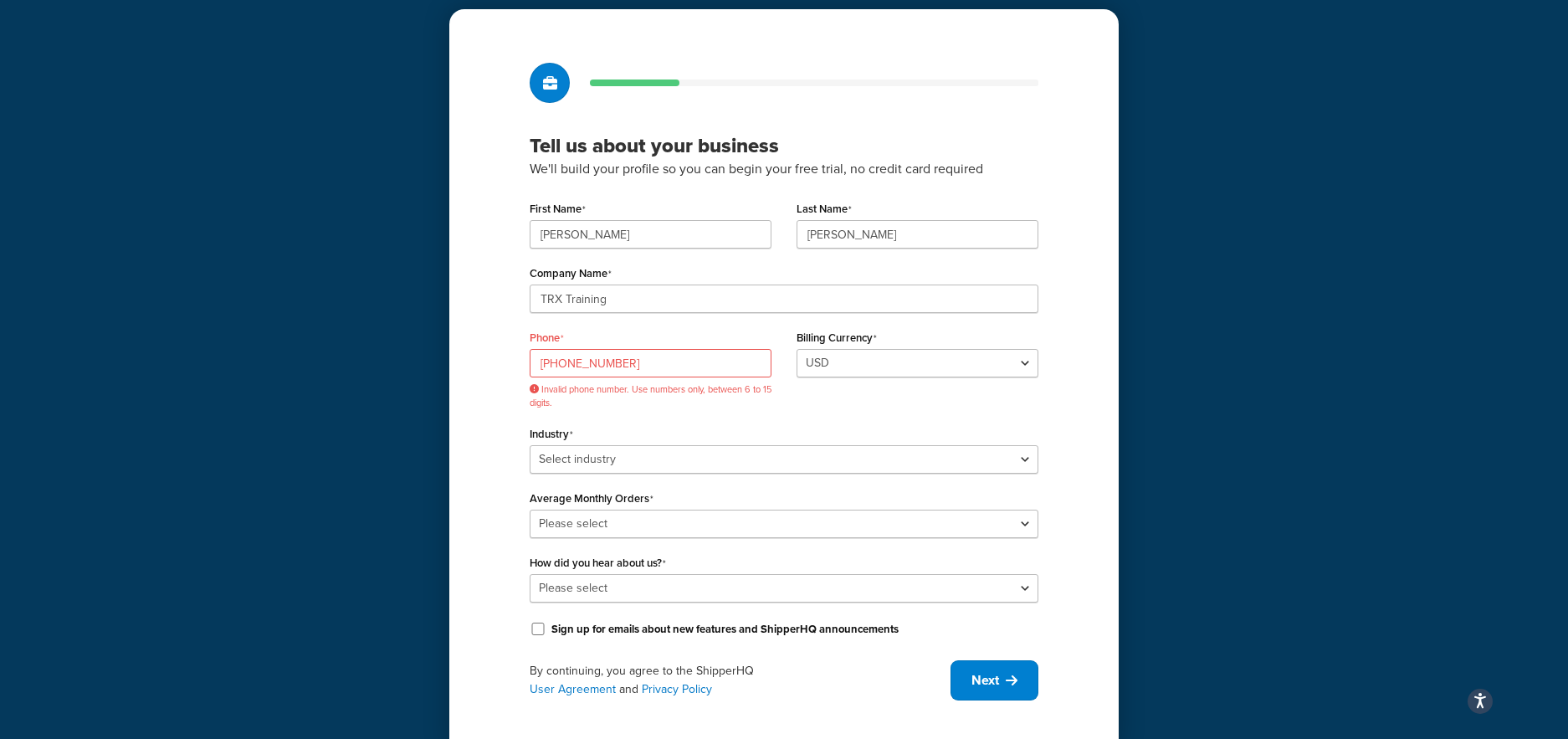 click on "Industry   Select industry  Automotive  Adult  Agriculture  Alcohol, Tobacco & CBD  Arts & Crafts  Baby  Books, Music & Entertainment  Business Equipment & Supplies  Chemical & Hazardous Materials  Computer & Electronics  Construction  Displays & Staging  Education  Fashion & Beauty  Food & Nutrition  Gym & Fitness  Home & Garden  Machinery & Manufacturing  Medical & Pharmacy  Pet Supplies & Live Animals  Restaurant & Catering Equipment  Sporting Goods & Recreation  Toys, Games, Hobbies & Party  Wholesale  Other" at bounding box center (784, 448) 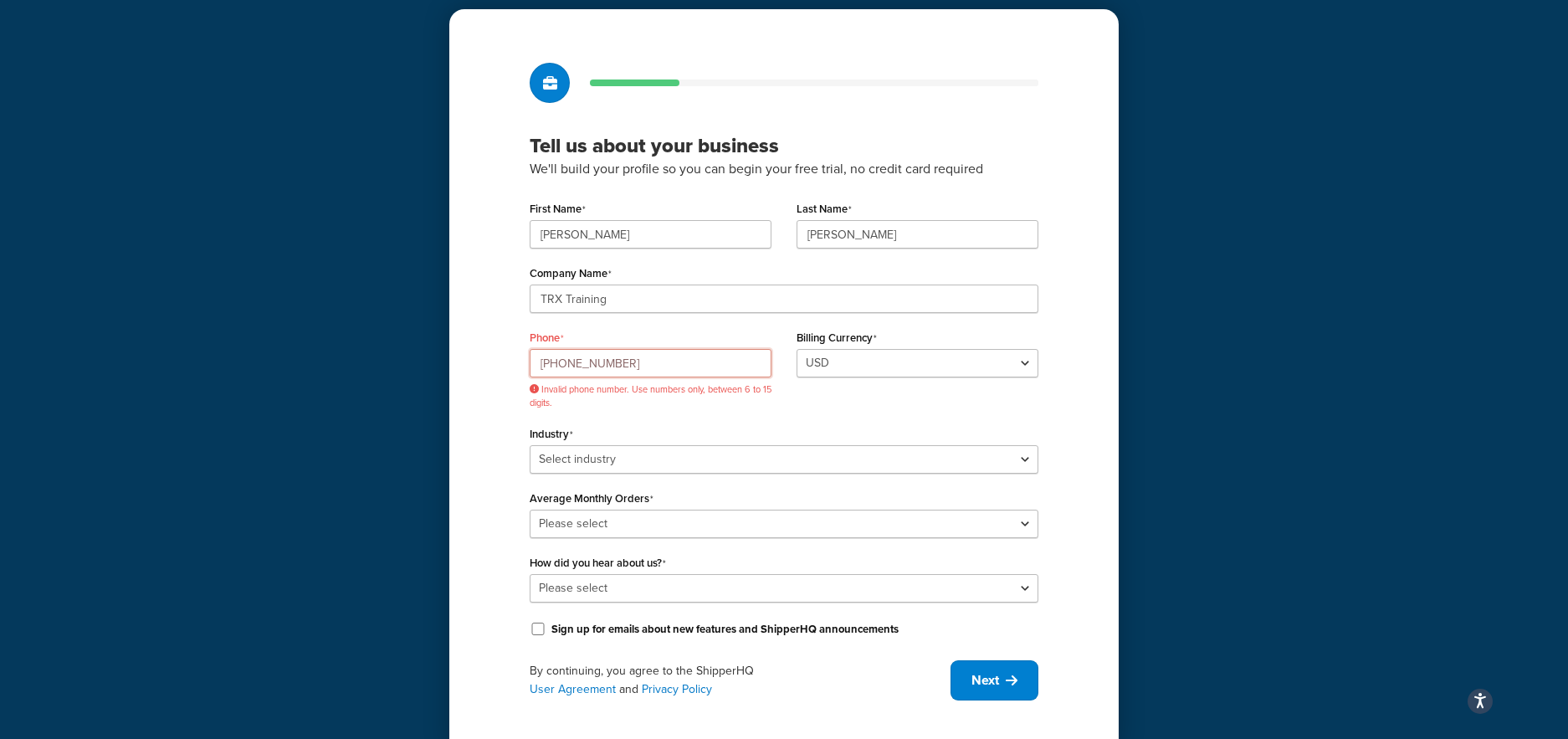 click on "[PHONE_NUMBER]" at bounding box center [650, 363] 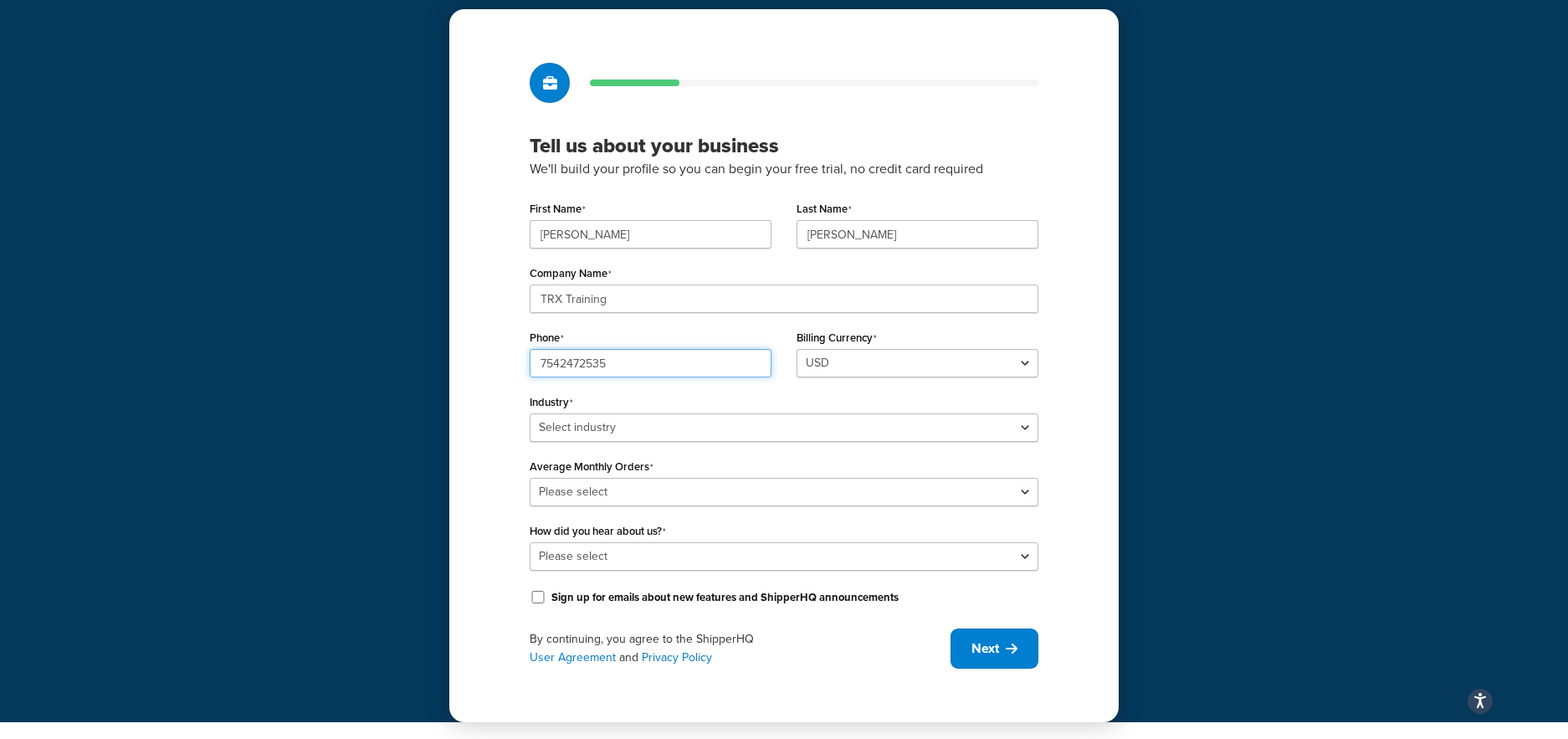 type on "7542472535" 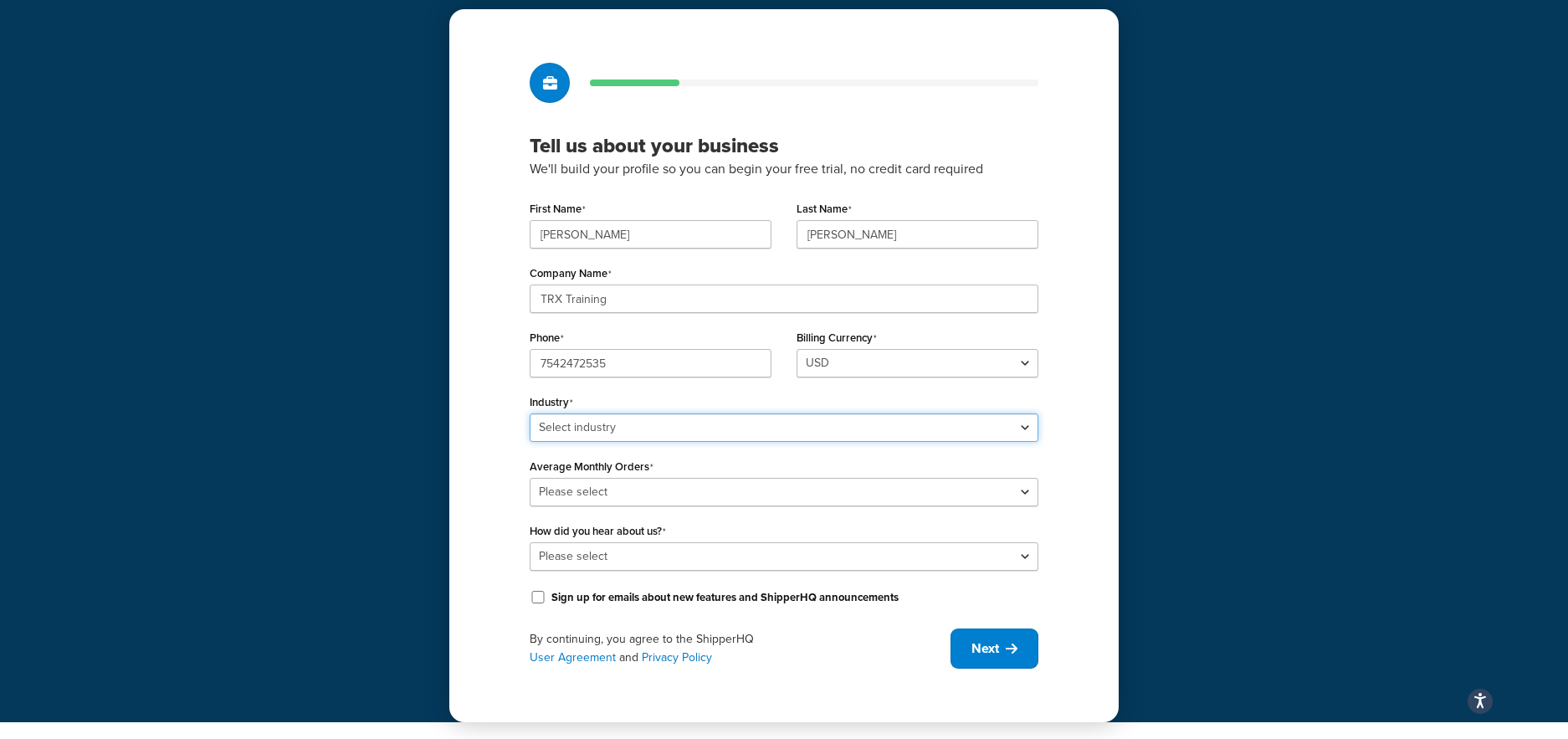 click on "Select industry  Automotive  Adult  Agriculture  Alcohol, Tobacco & CBD  Arts & Crafts  Baby  Books, Music & Entertainment  Business Equipment & Supplies  Chemical & Hazardous Materials  Computer & Electronics  Construction  Displays & Staging  Education  Fashion & Beauty  Food & Nutrition  Gym & Fitness  Home & Garden  Machinery & Manufacturing  Medical & Pharmacy  Pet Supplies & Live Animals  Restaurant & Catering Equipment  Sporting Goods & Recreation  Toys, Games, Hobbies & Party  Wholesale  Other" at bounding box center [784, 428] 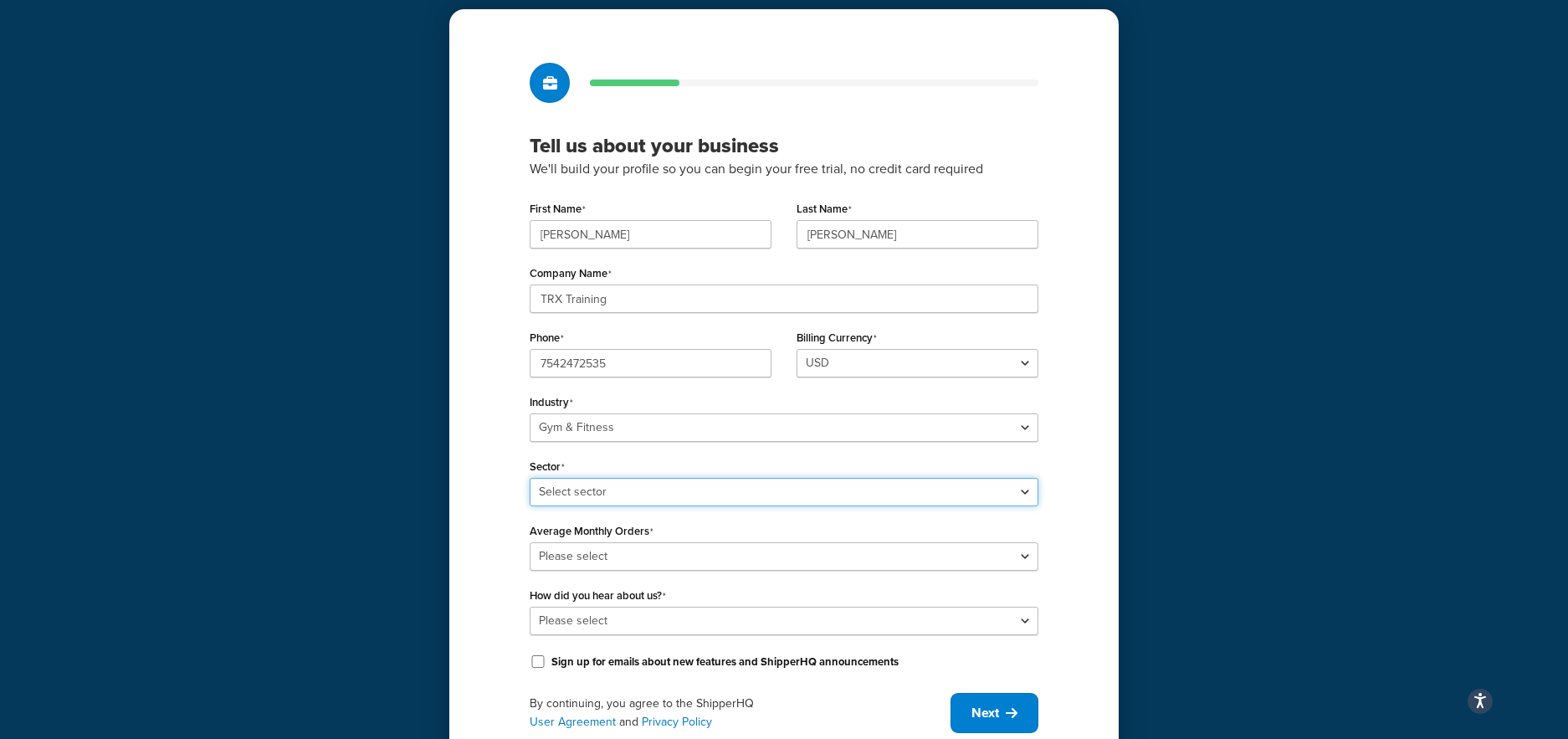 click on "Select sector  Aquatic  Boxing  Gym  Yoga" at bounding box center (784, 492) 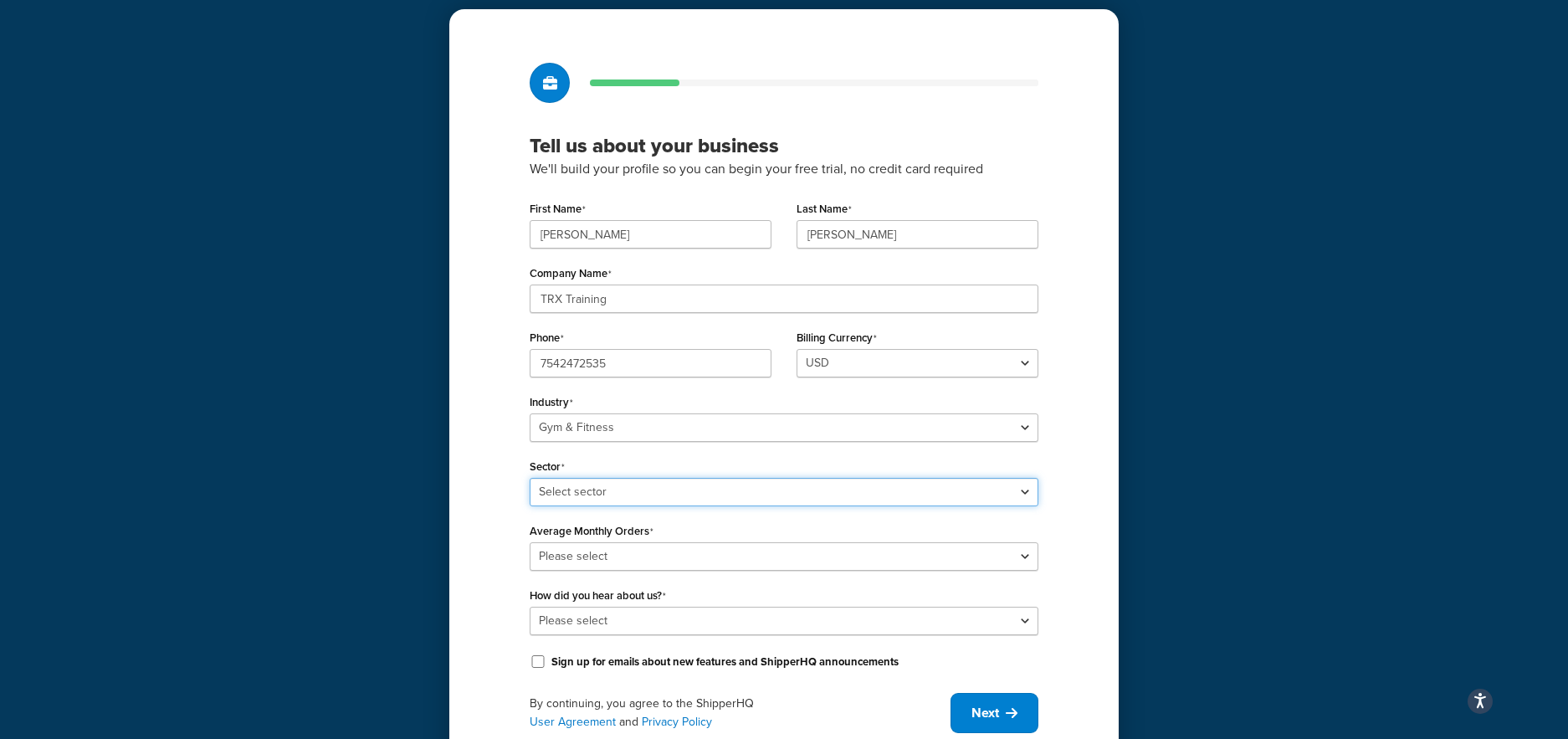 select on "39" 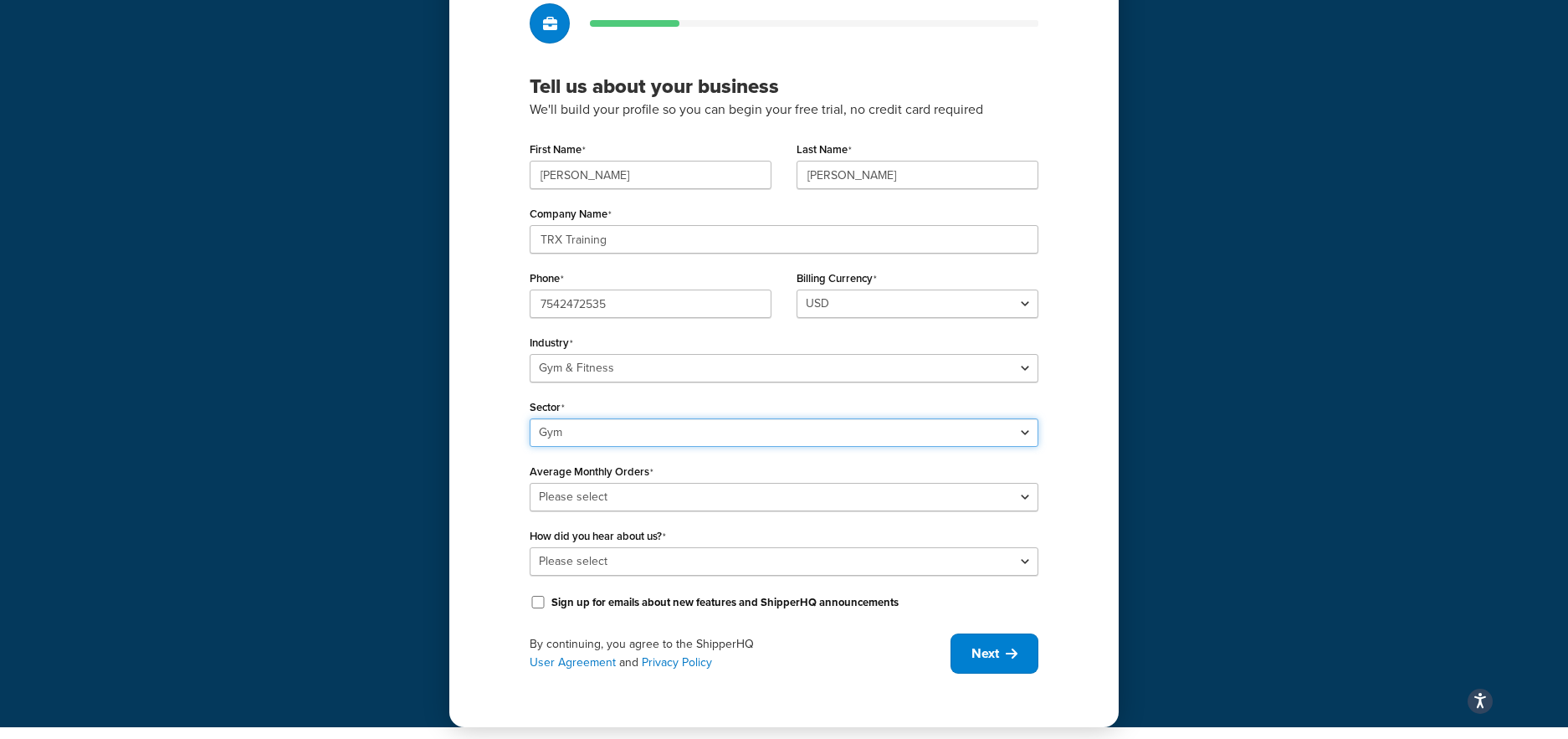 scroll, scrollTop: 117, scrollLeft: 0, axis: vertical 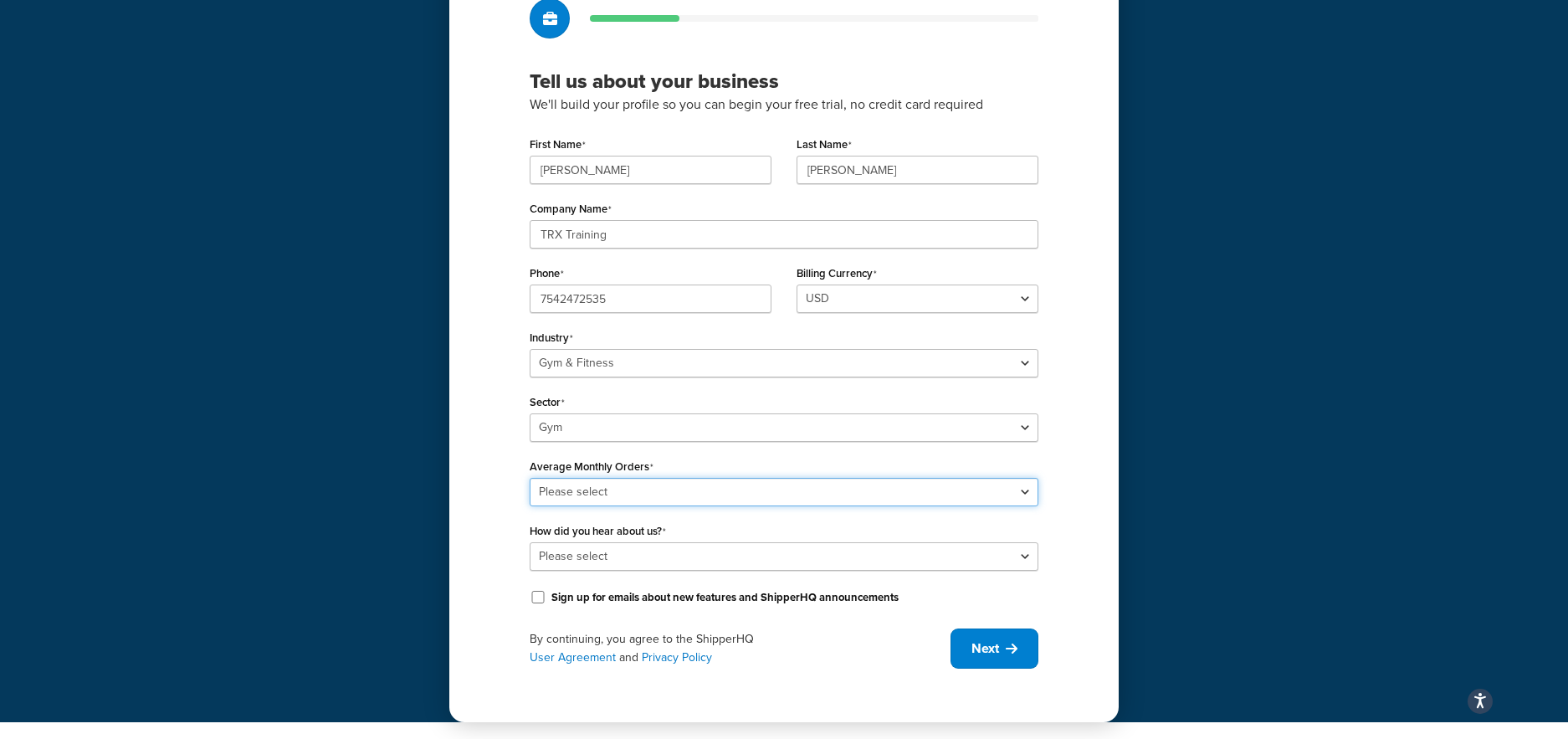 click on "Please select  0-500  501-1,000  1,001-10,000  10,001-20,000  Over 20,000" at bounding box center (784, 492) 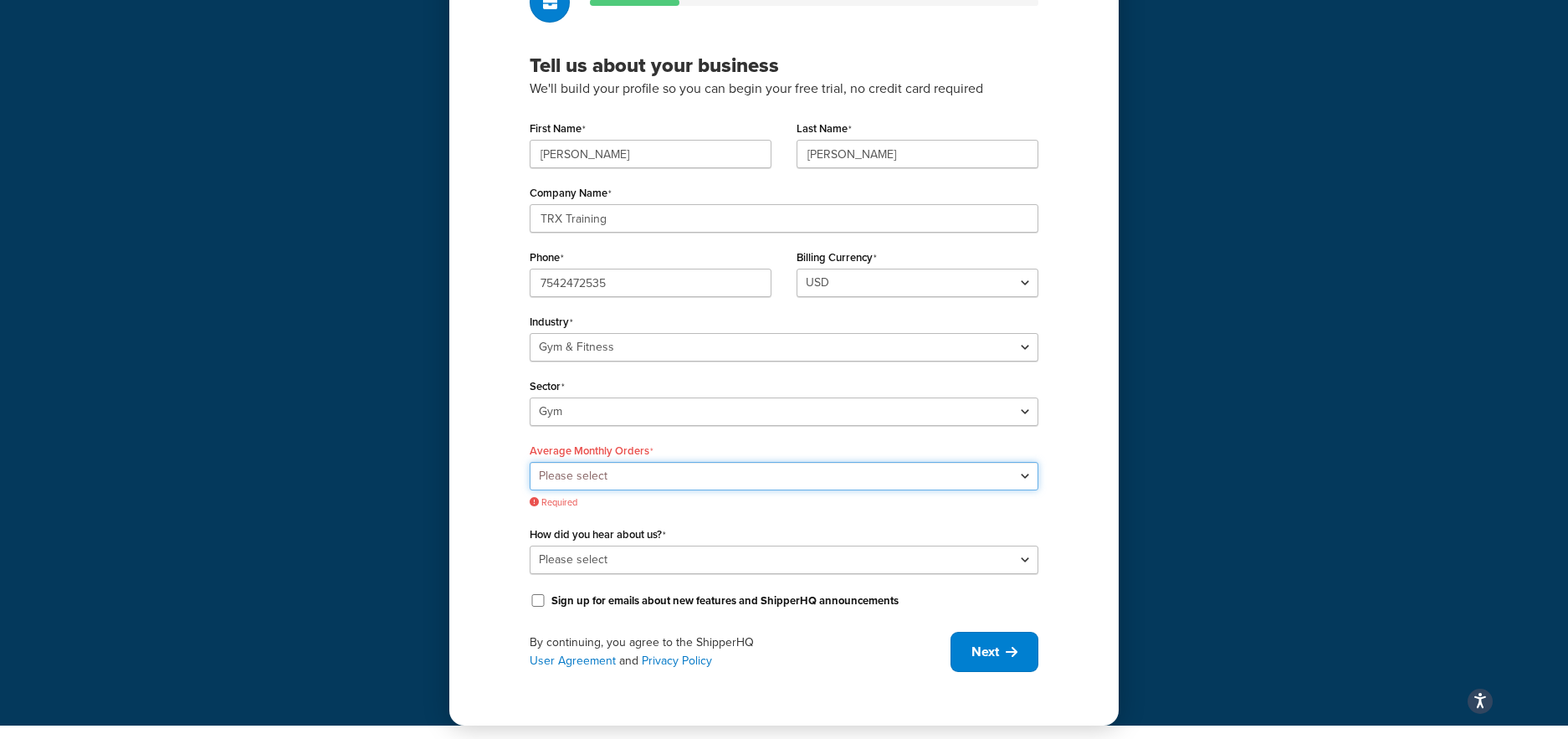 scroll, scrollTop: 136, scrollLeft: 0, axis: vertical 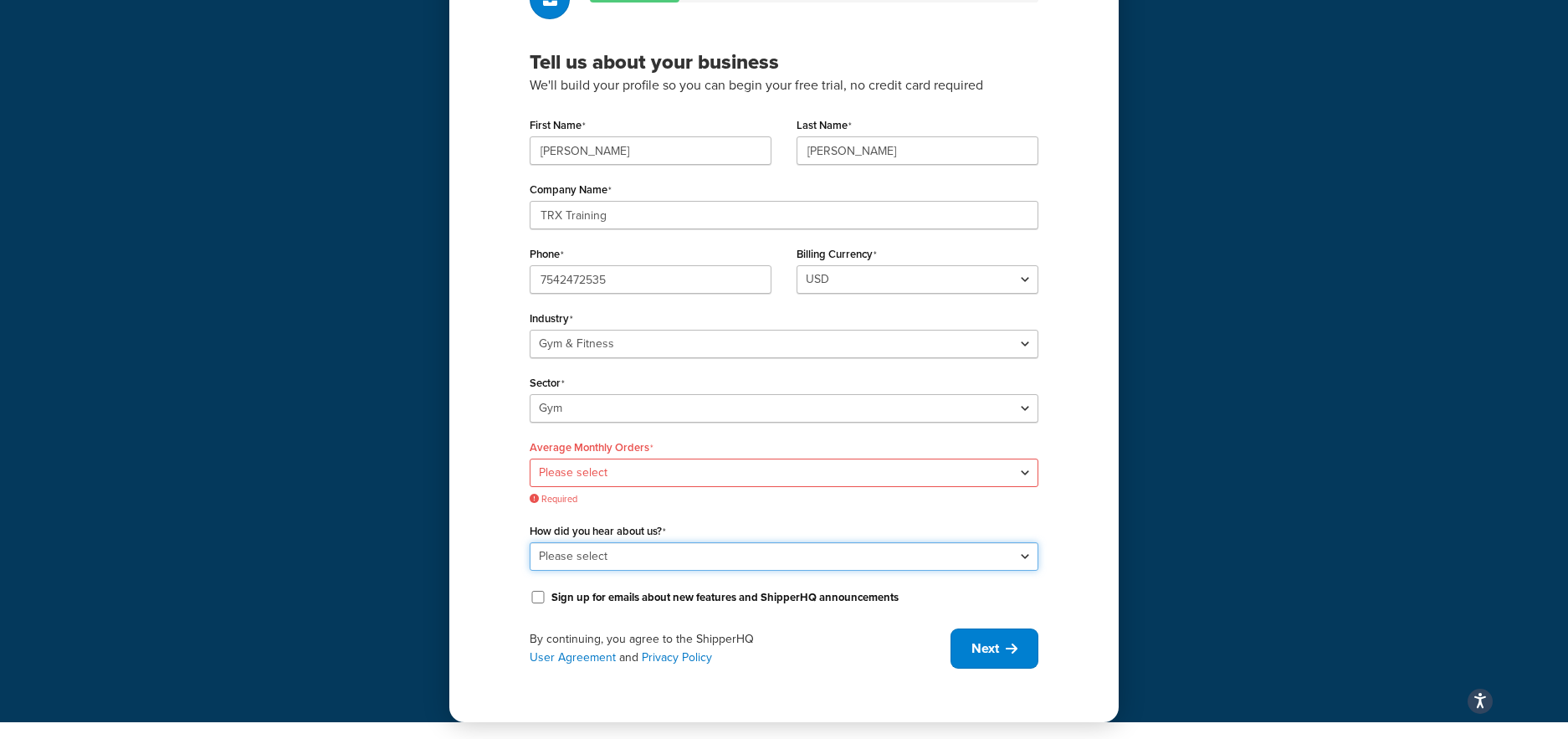 click on "Please select  Online Search  App Store or Marketplace Listing  Referred by Agency  Social Media  Industry Event or Meetup  Blog Post  Community Forum  Software Review Site  AI Recommendation  Other" at bounding box center (784, 557) 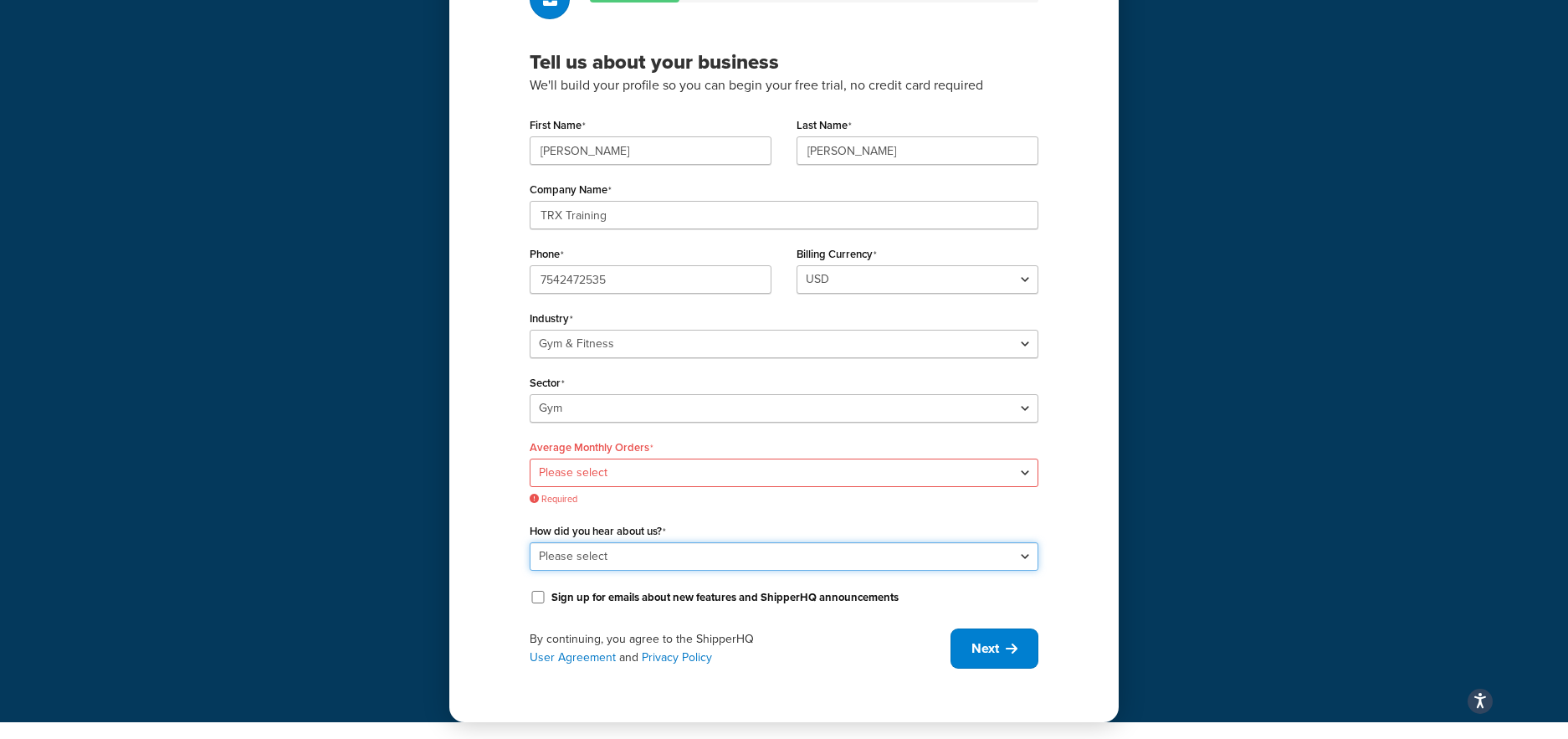 select on "10" 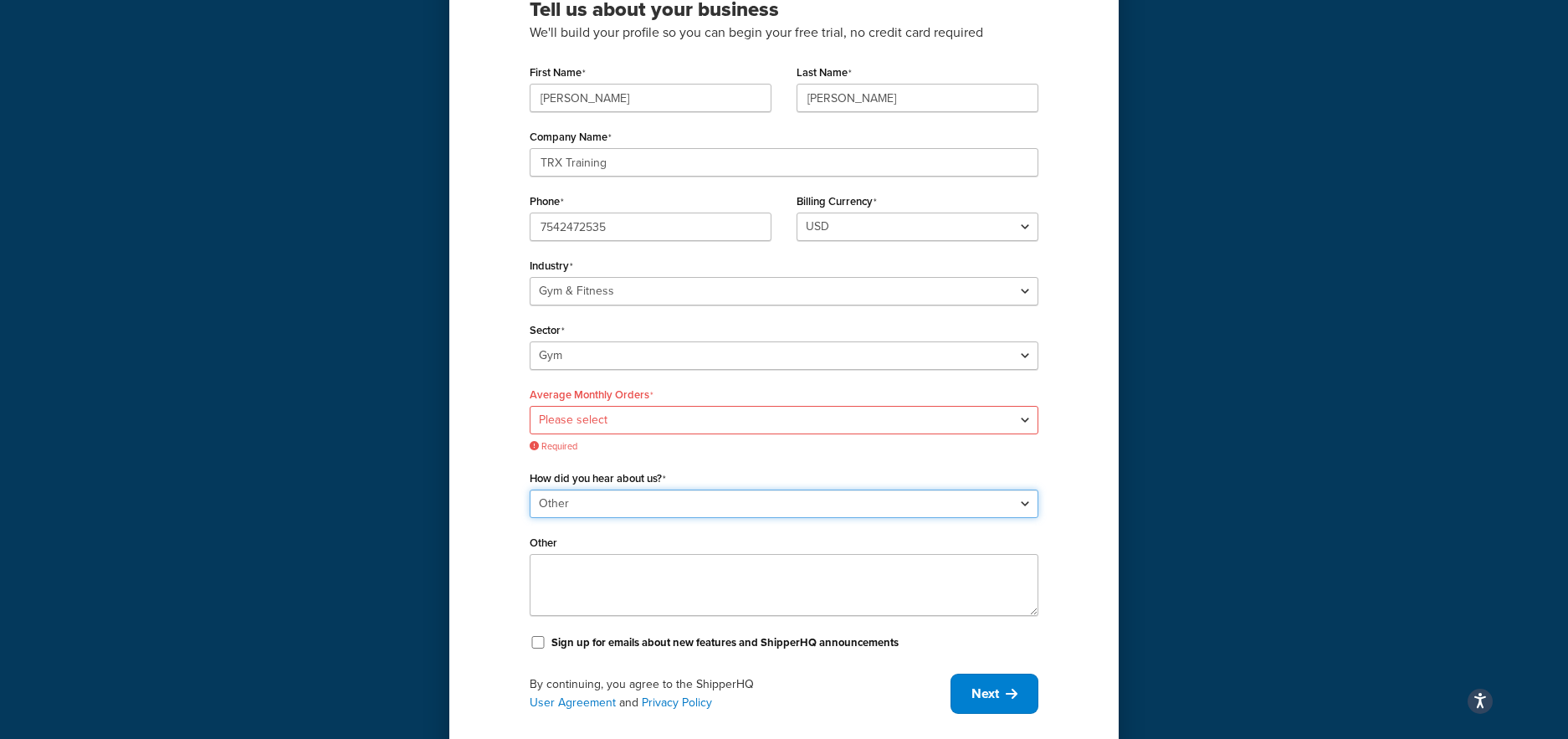scroll, scrollTop: 234, scrollLeft: 0, axis: vertical 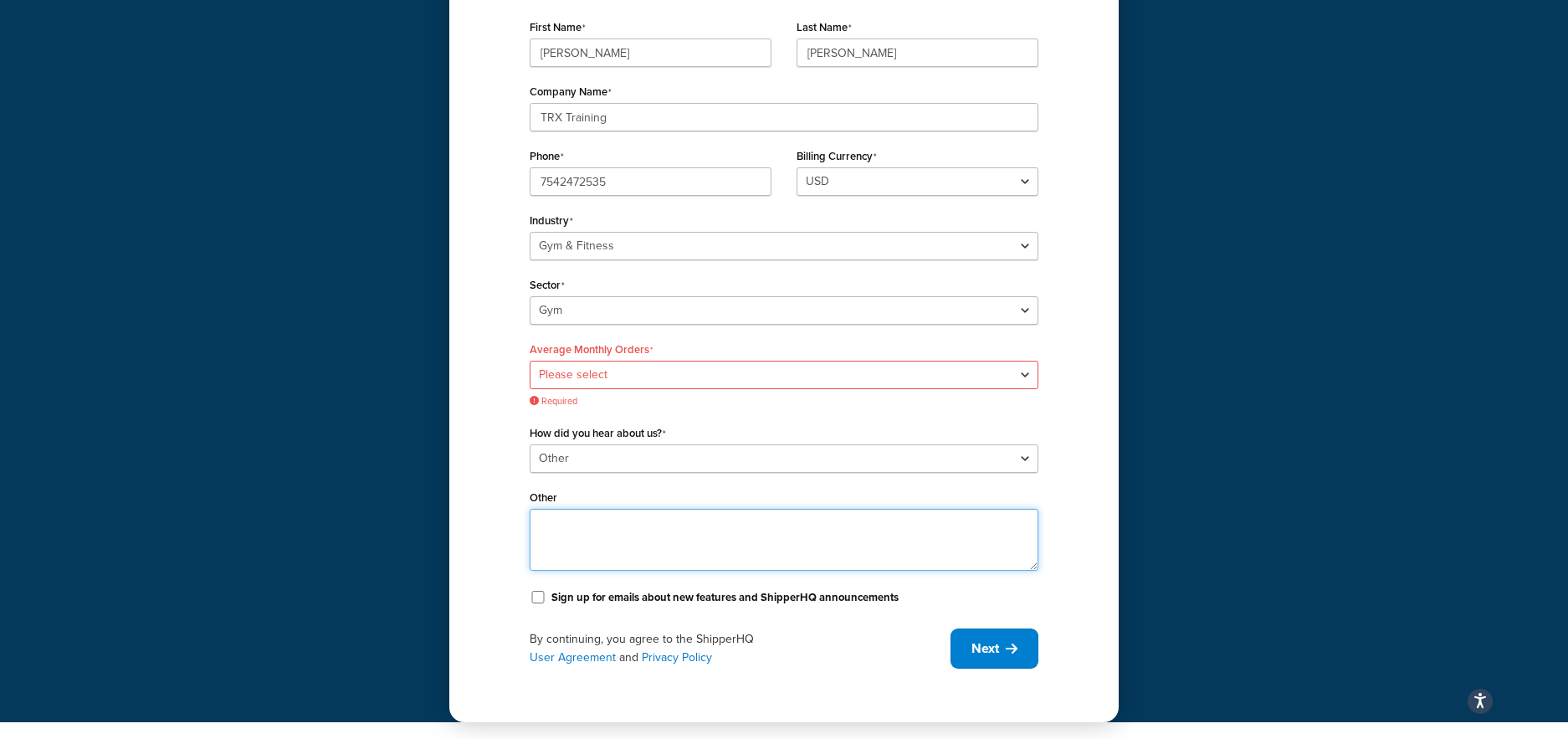 click on "Other" at bounding box center (784, 540) 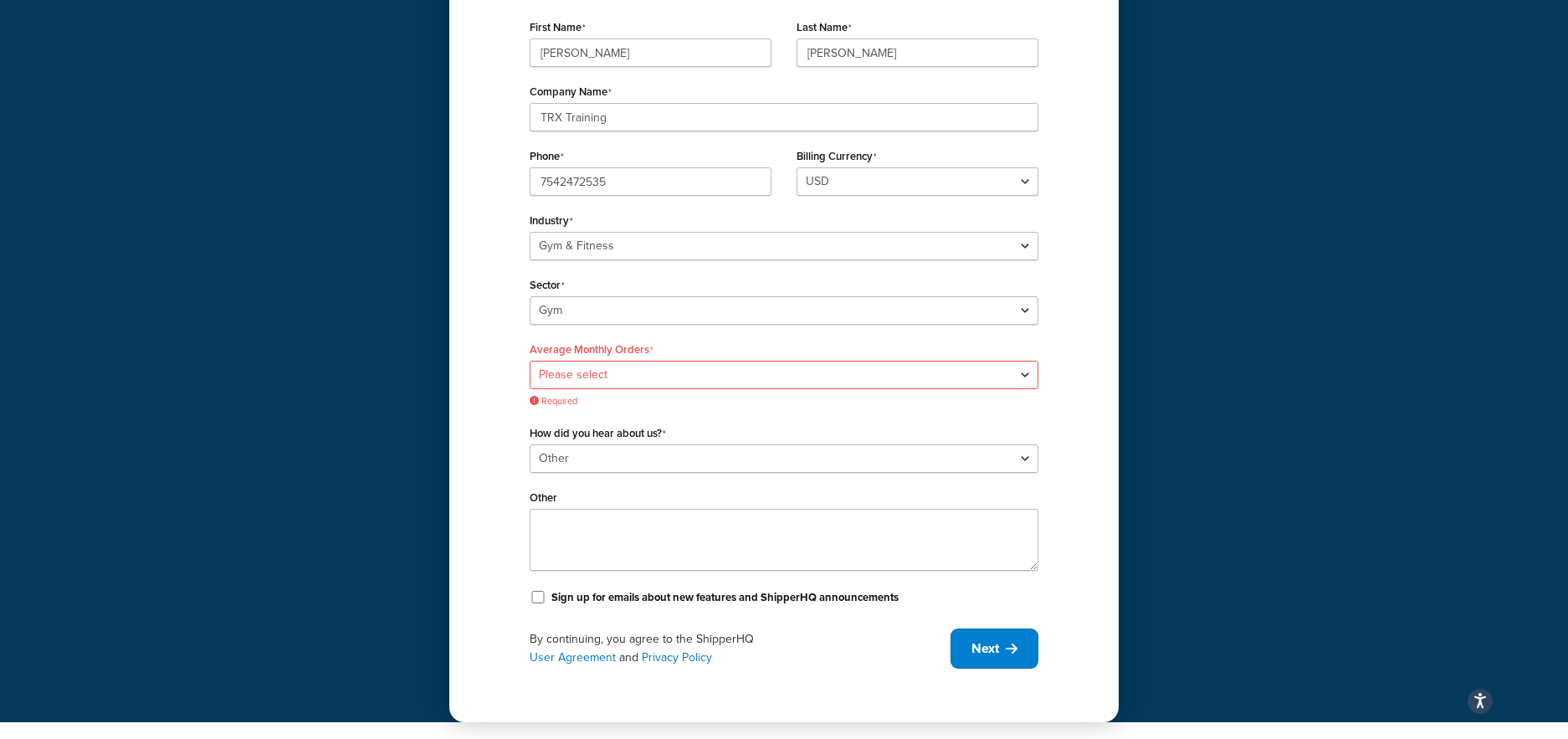 click on "Sign up for emails about new features and ShipperHQ announcements" at bounding box center (784, 596) 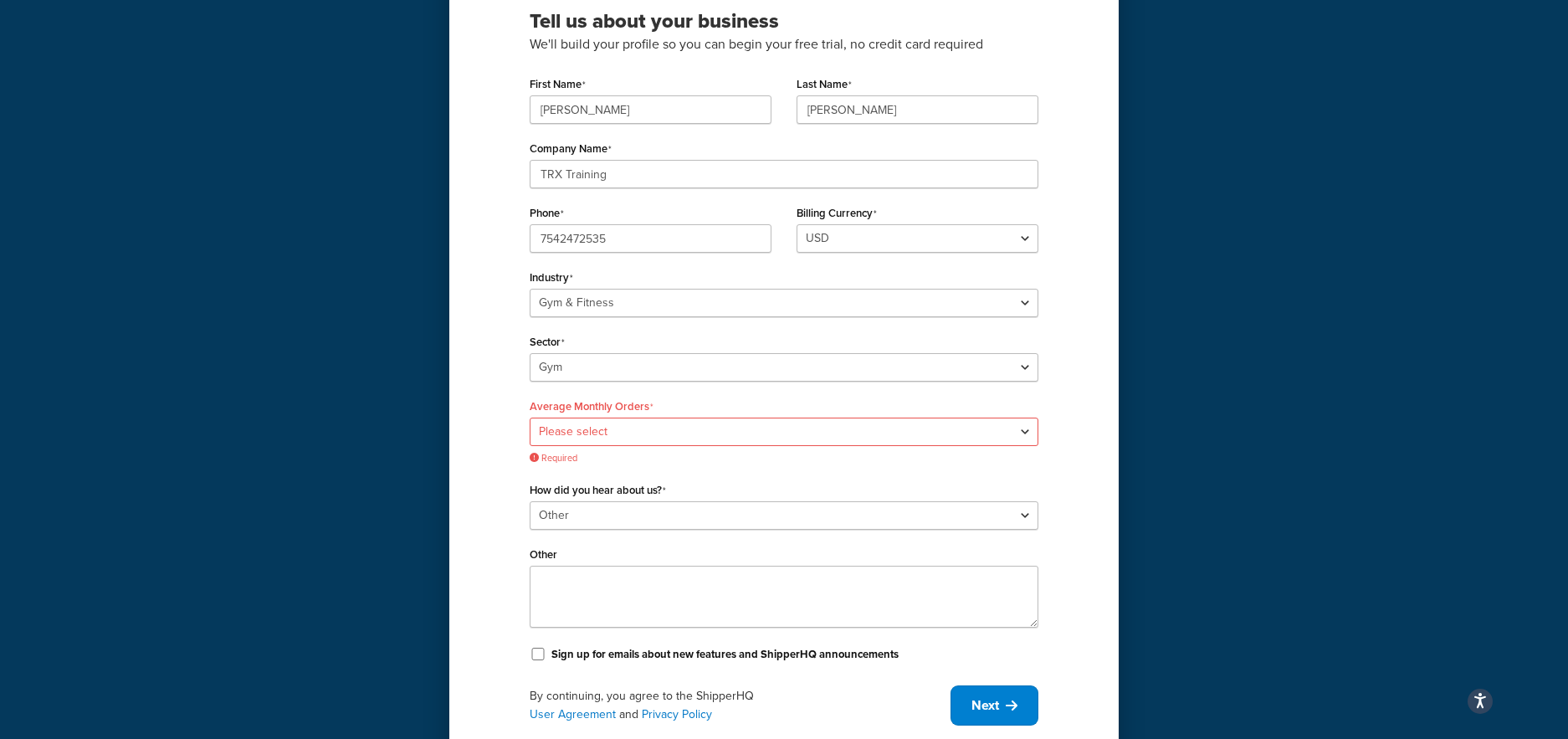 scroll, scrollTop: 170, scrollLeft: 0, axis: vertical 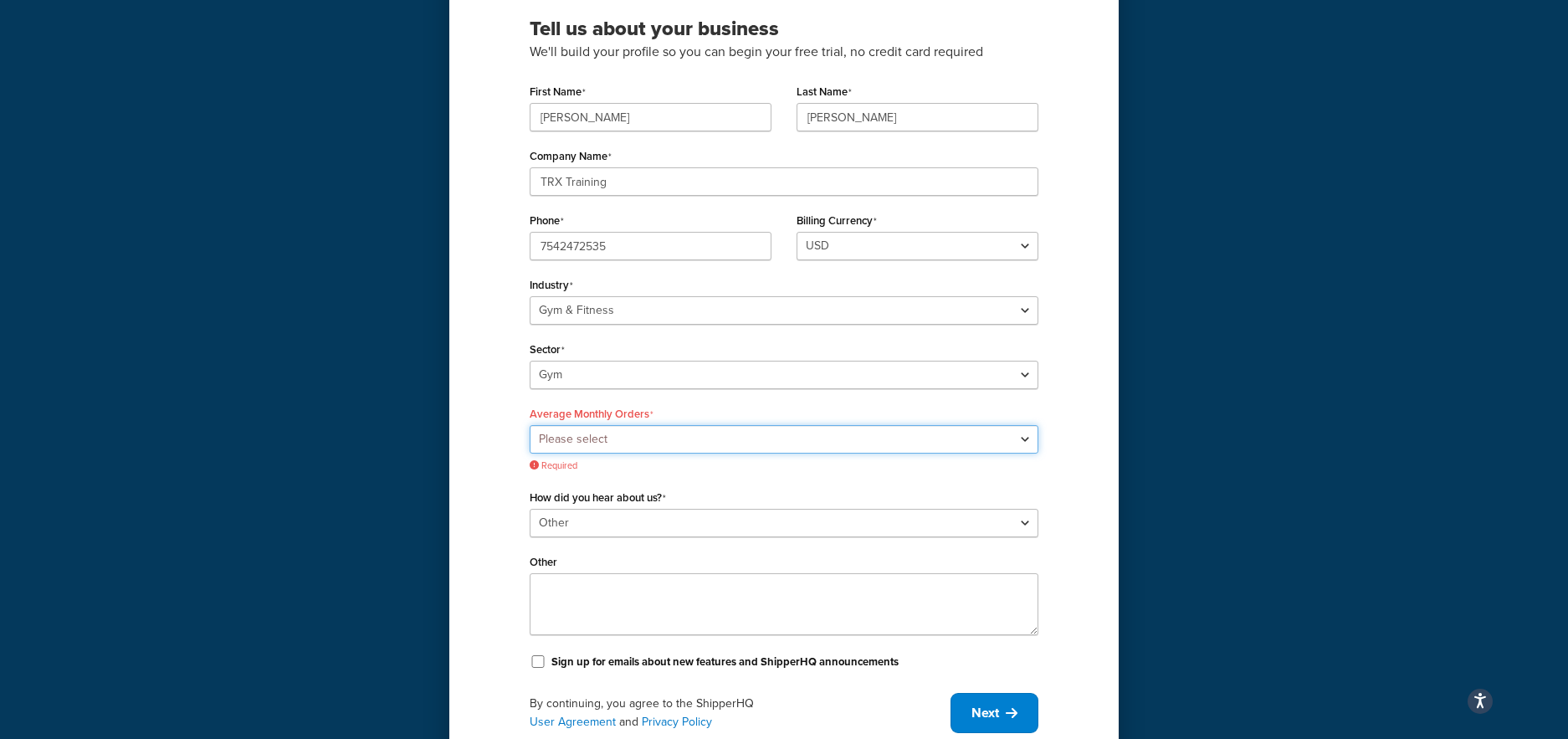 click on "Please select  0-500  501-1,000  1,001-10,000  10,001-20,000  Over 20,000" at bounding box center [784, 439] 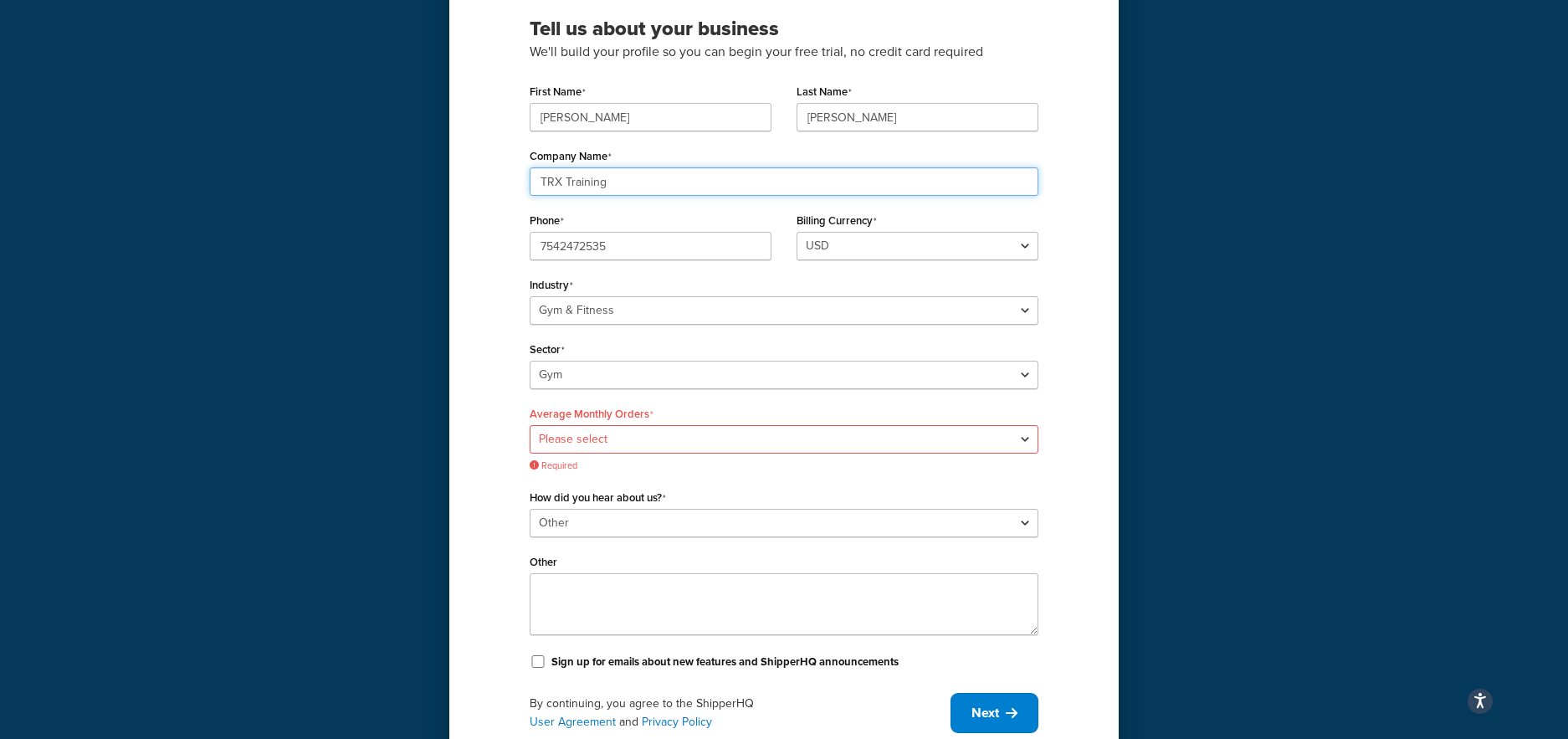 click on "TRX Training" at bounding box center [784, 182] 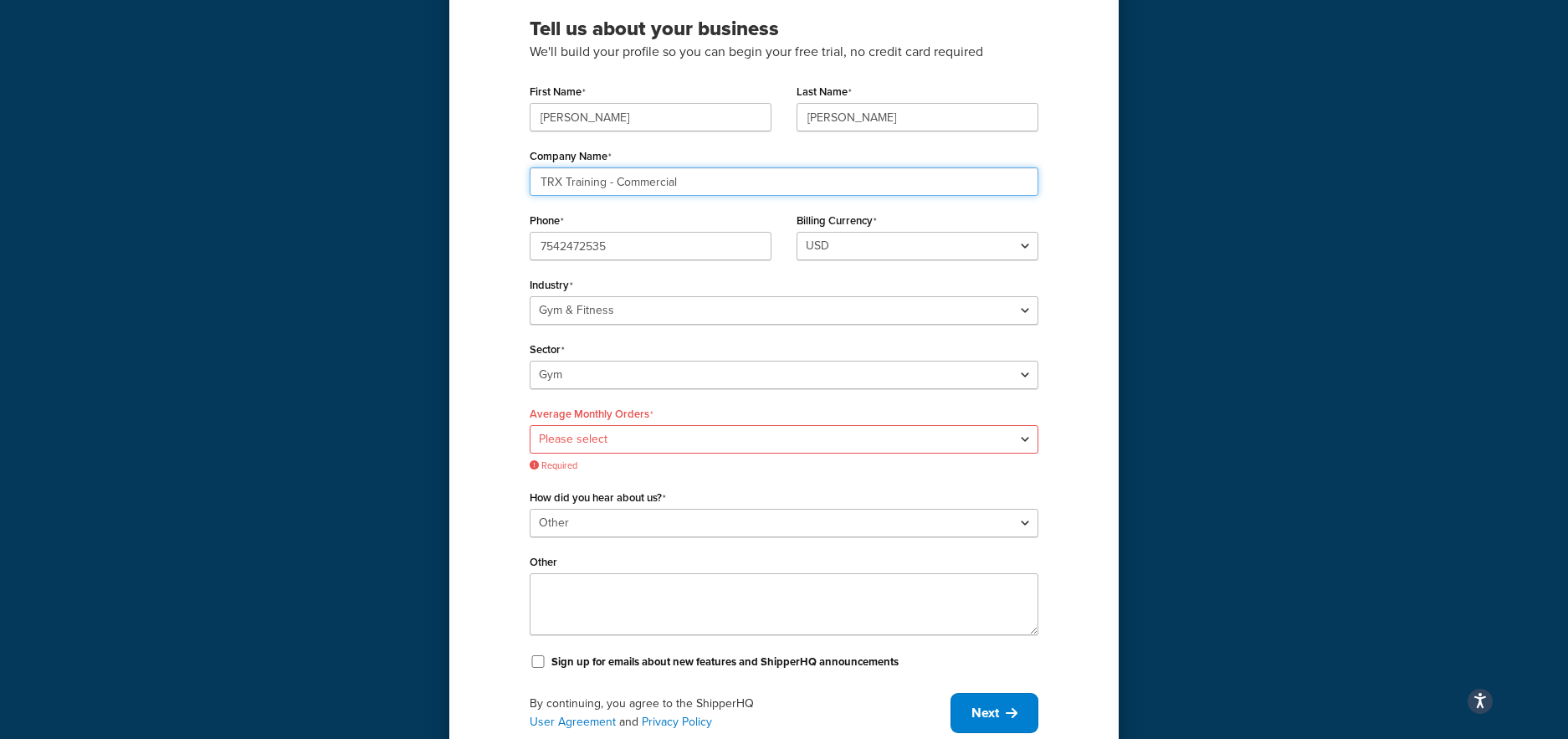 type on "TRX Training - Commercial" 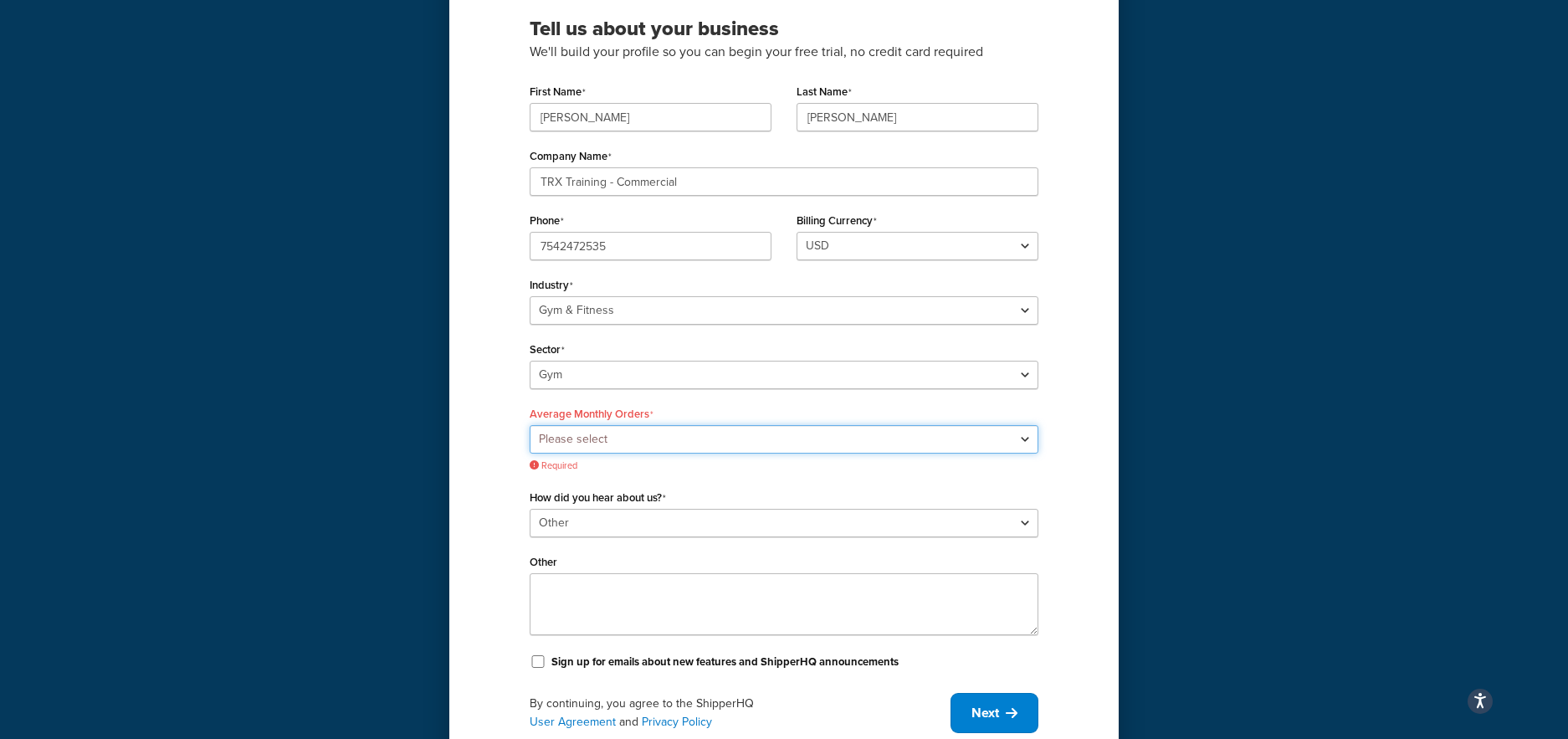 click on "Please select  0-500  501-1,000  1,001-10,000  10,001-20,000  Over 20,000" at bounding box center [784, 439] 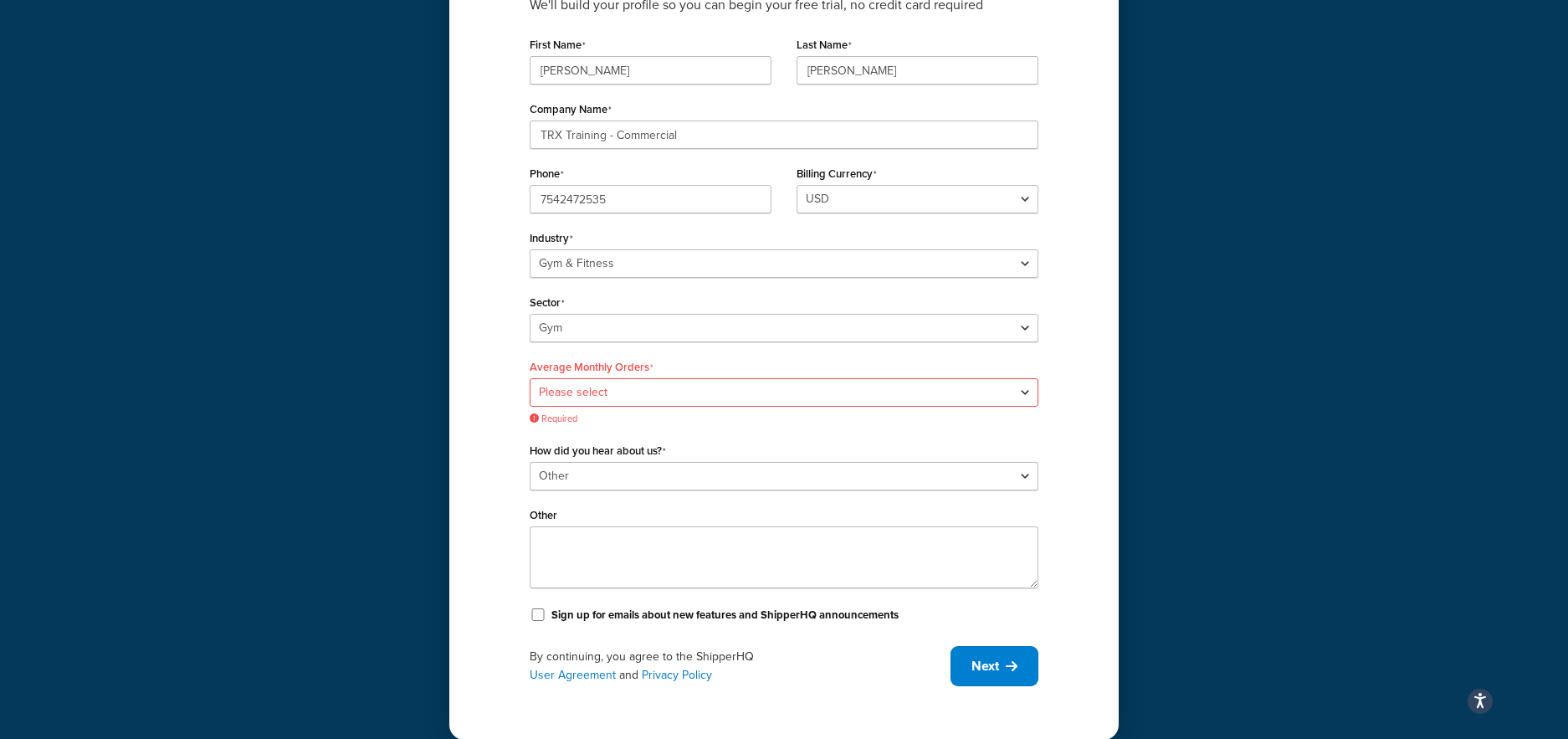 scroll, scrollTop: 234, scrollLeft: 0, axis: vertical 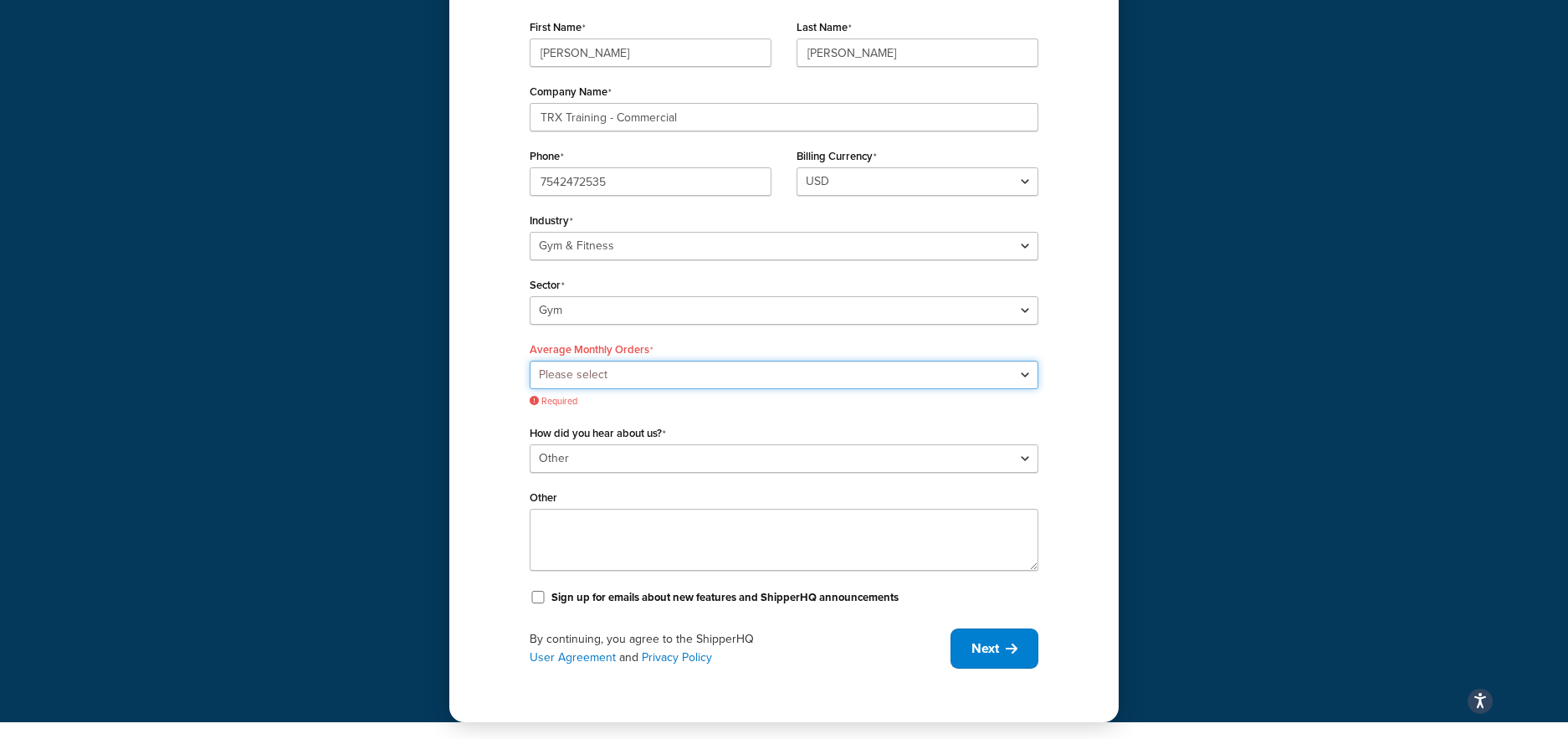 click on "Please select  0-500  501-1,000  1,001-10,000  10,001-20,000  Over 20,000" at bounding box center [784, 375] 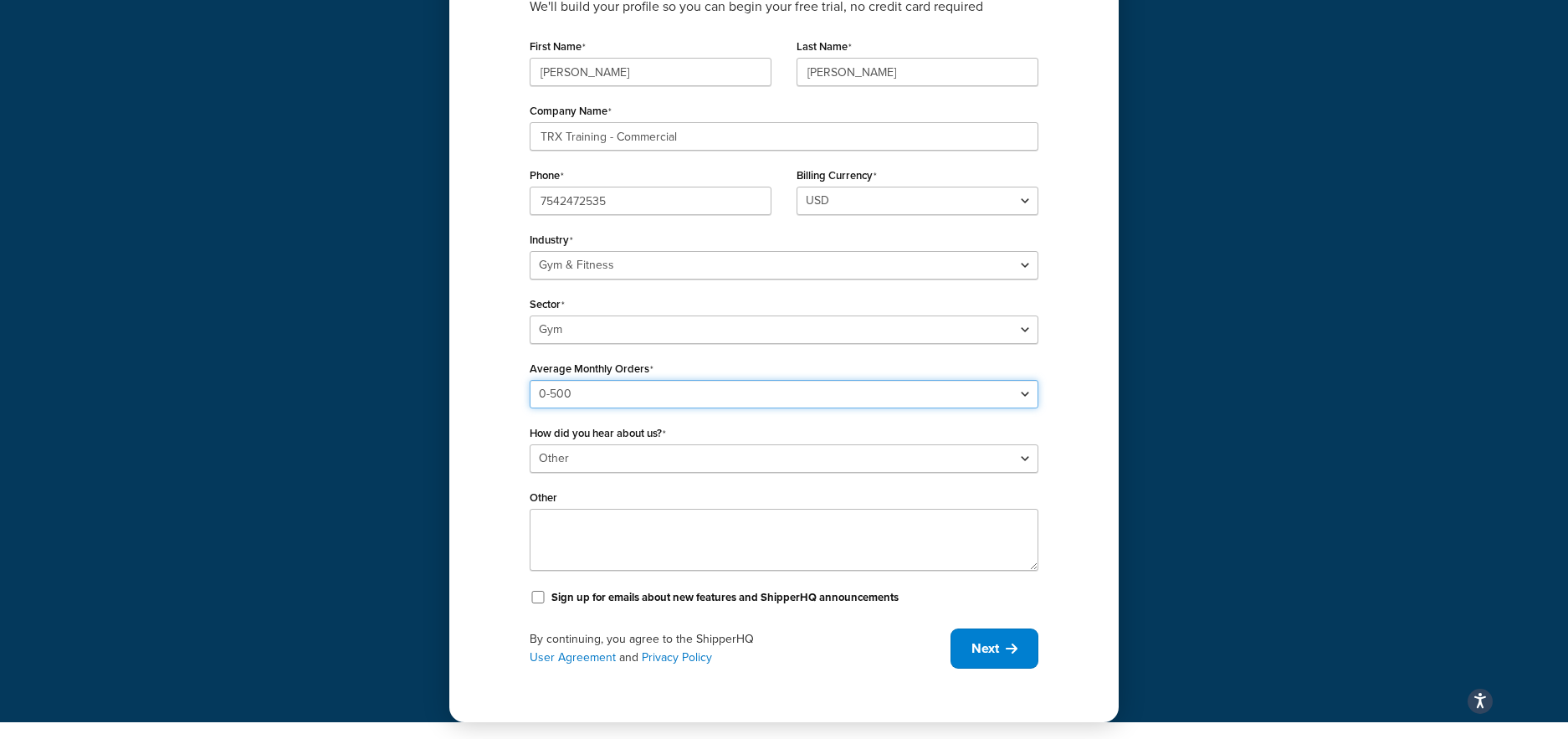 scroll, scrollTop: 215, scrollLeft: 0, axis: vertical 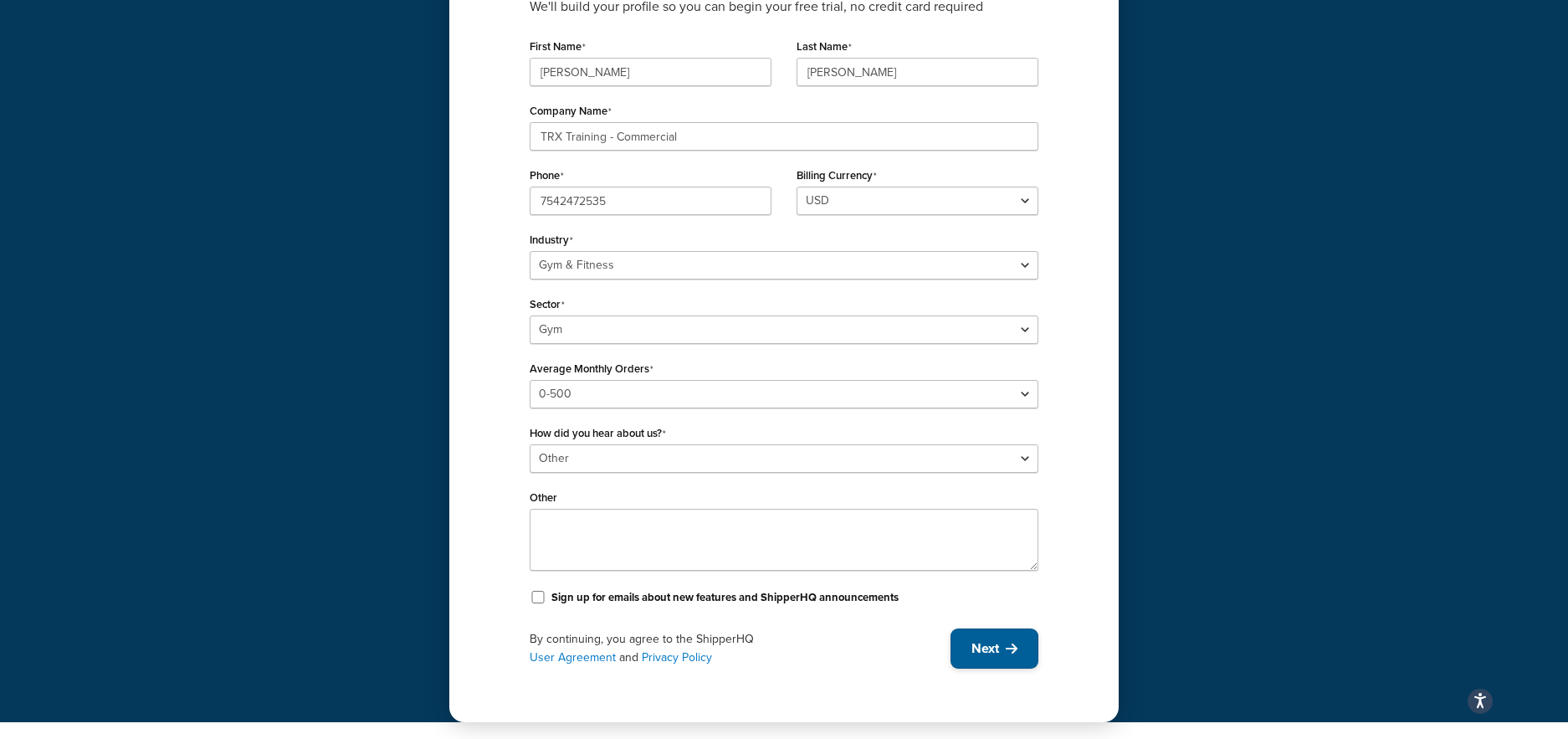 click on "Next" at bounding box center [985, 649] 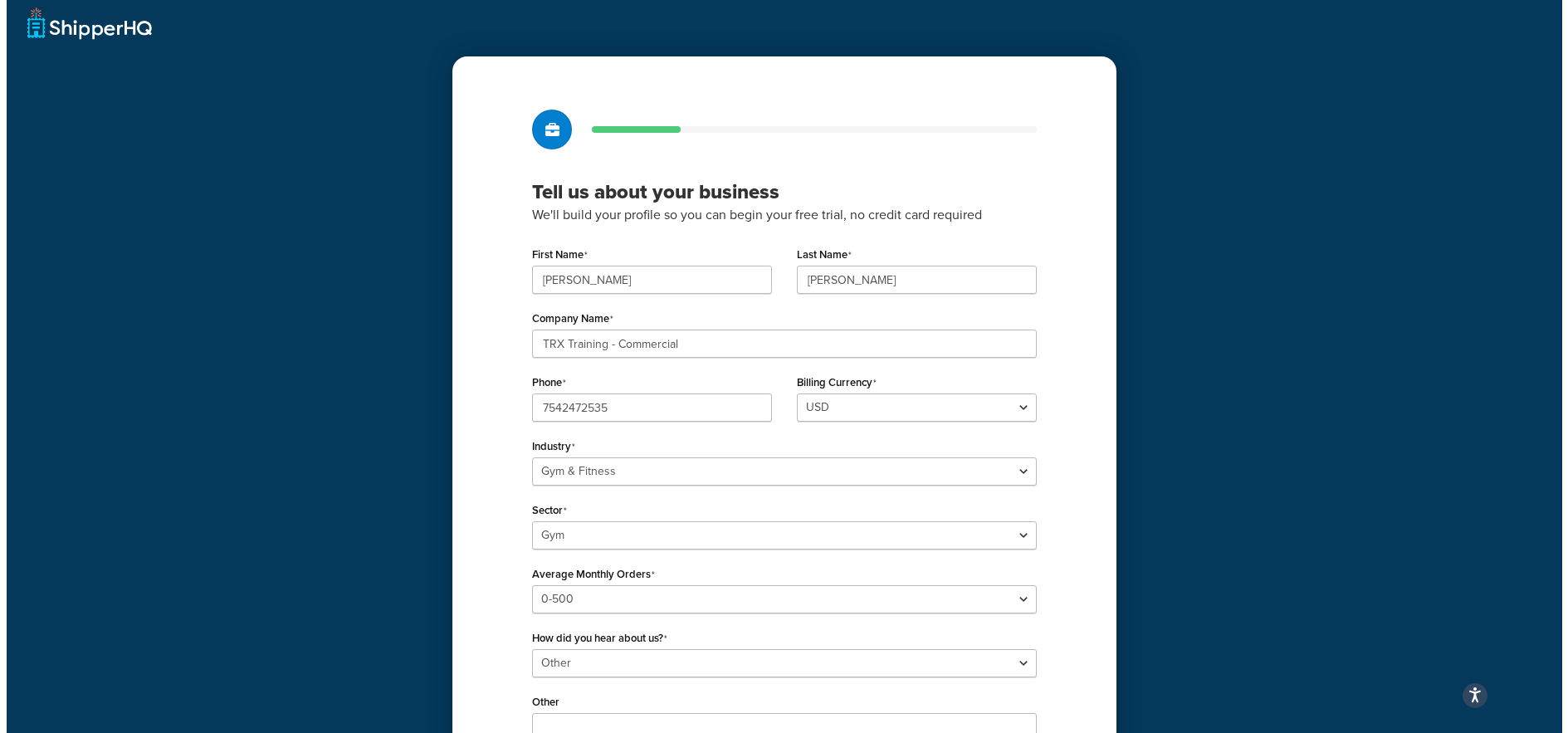 scroll, scrollTop: 0, scrollLeft: 0, axis: both 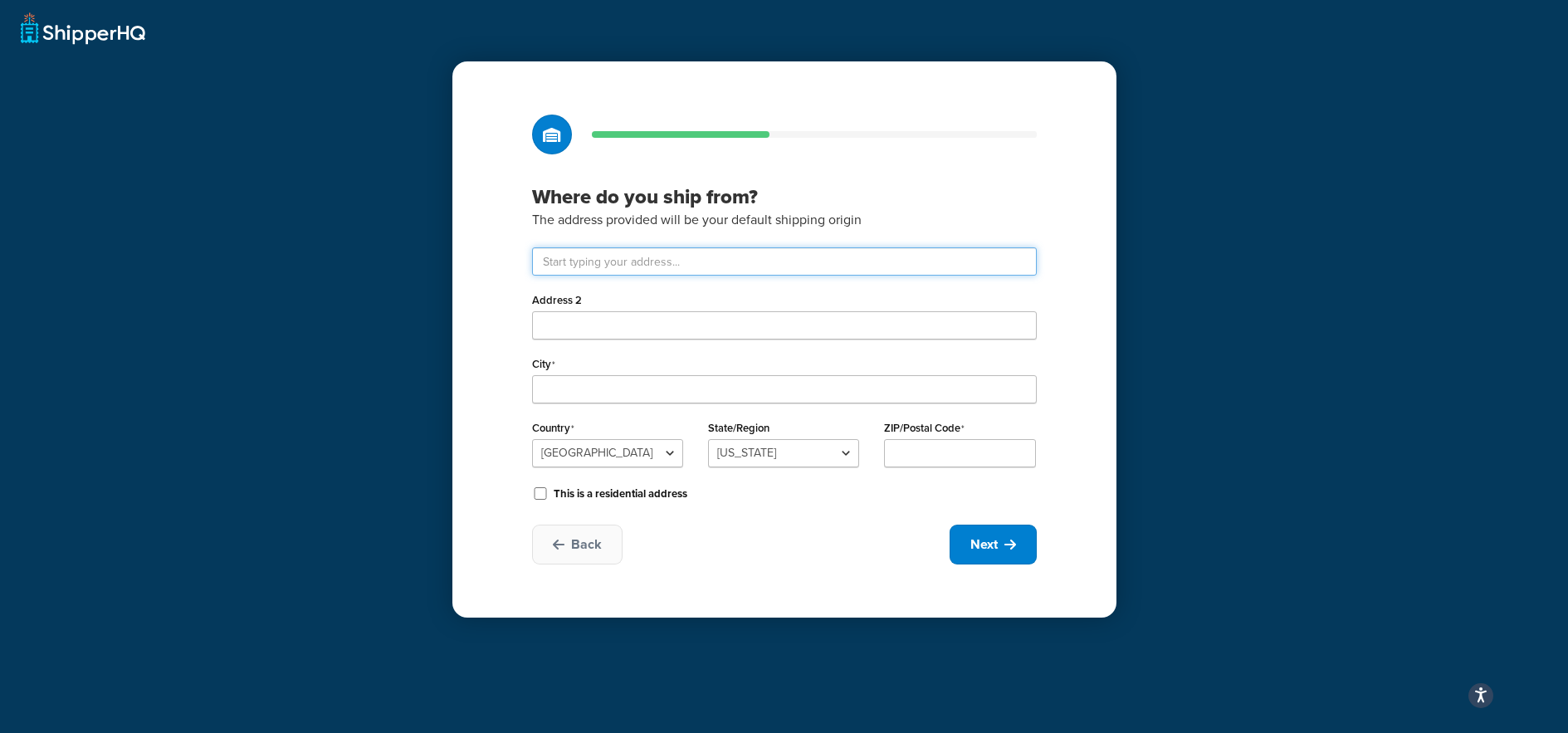 click at bounding box center [784, 261] 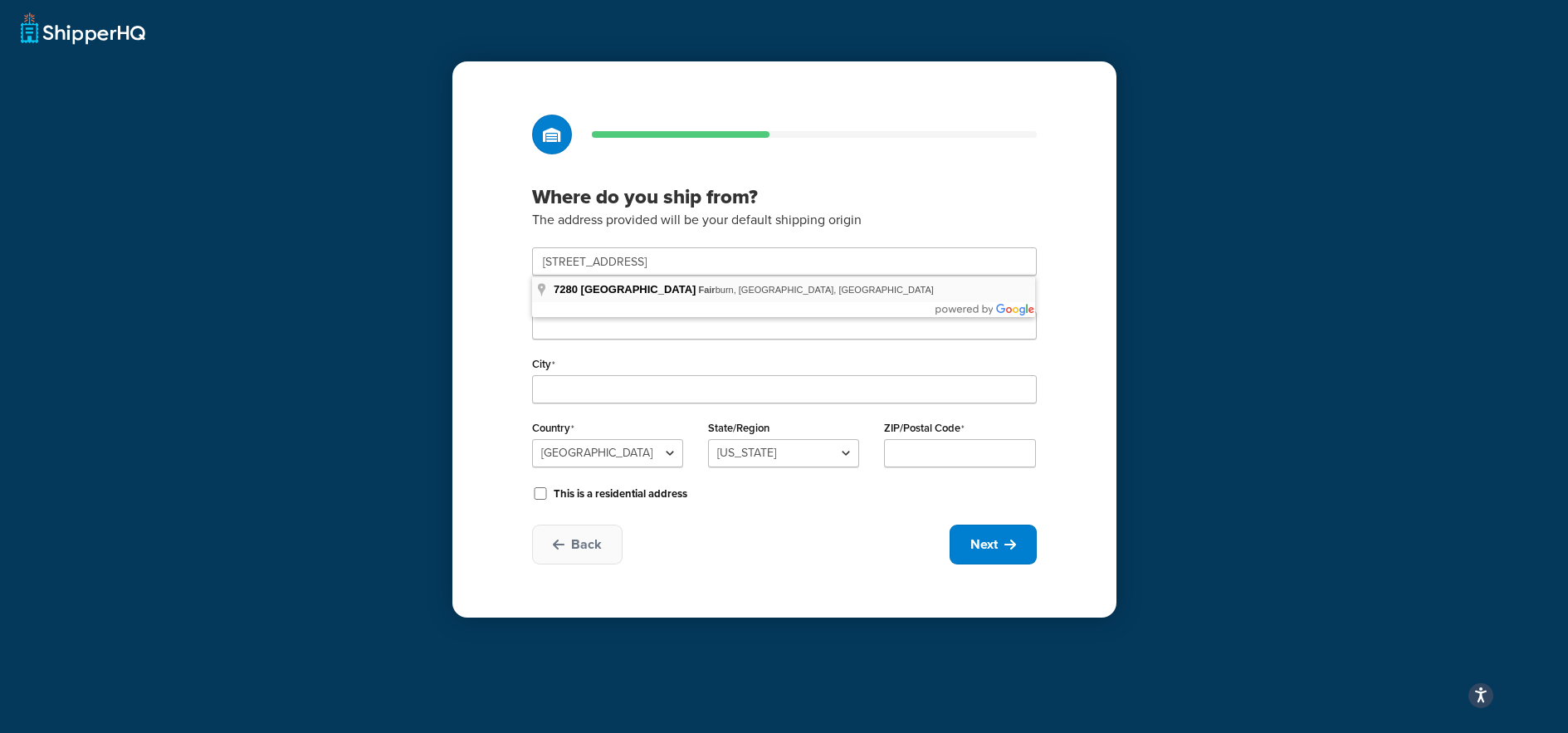 type on "[STREET_ADDRESS]" 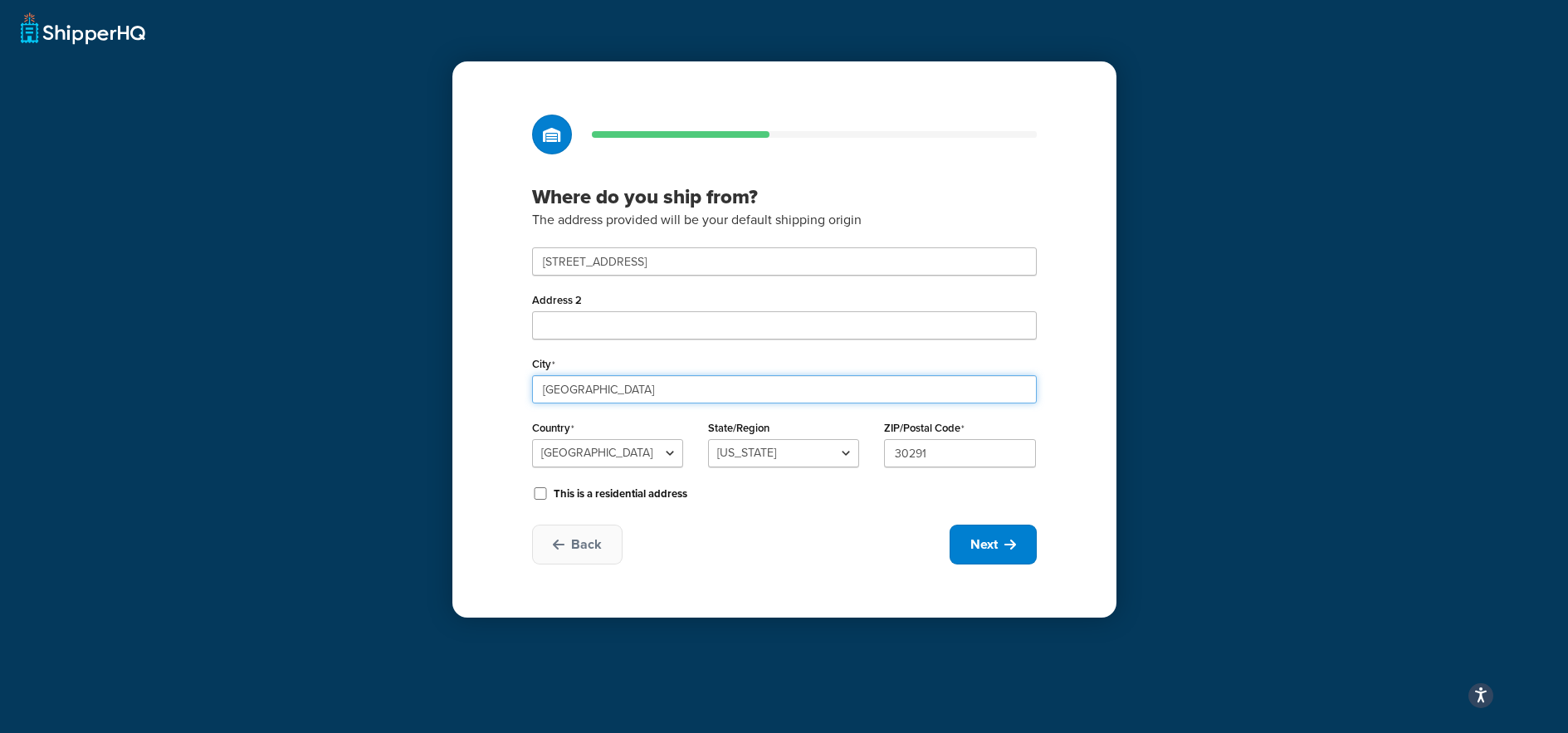 click on "[GEOGRAPHIC_DATA]" at bounding box center (784, 389) 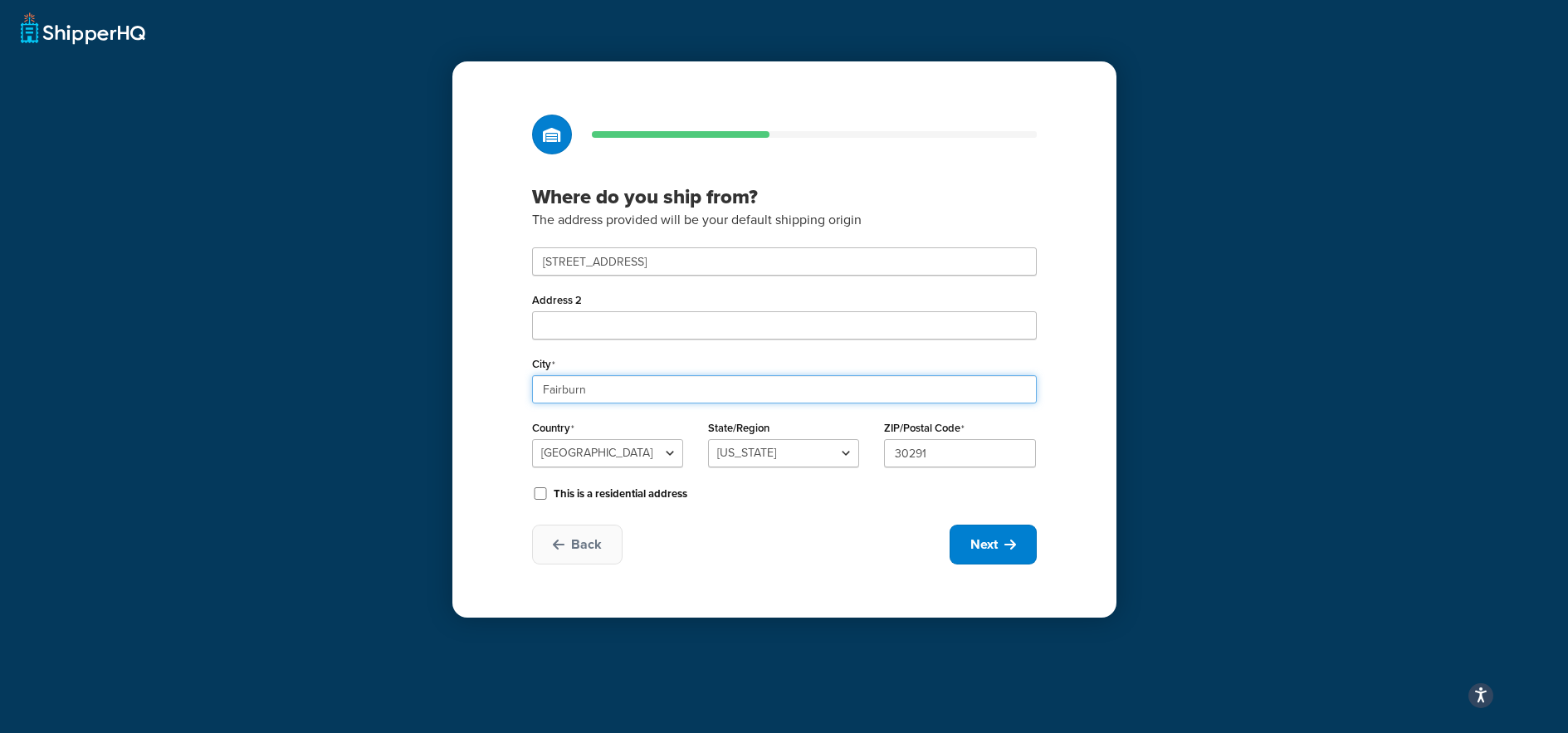 type on "Fairburn" 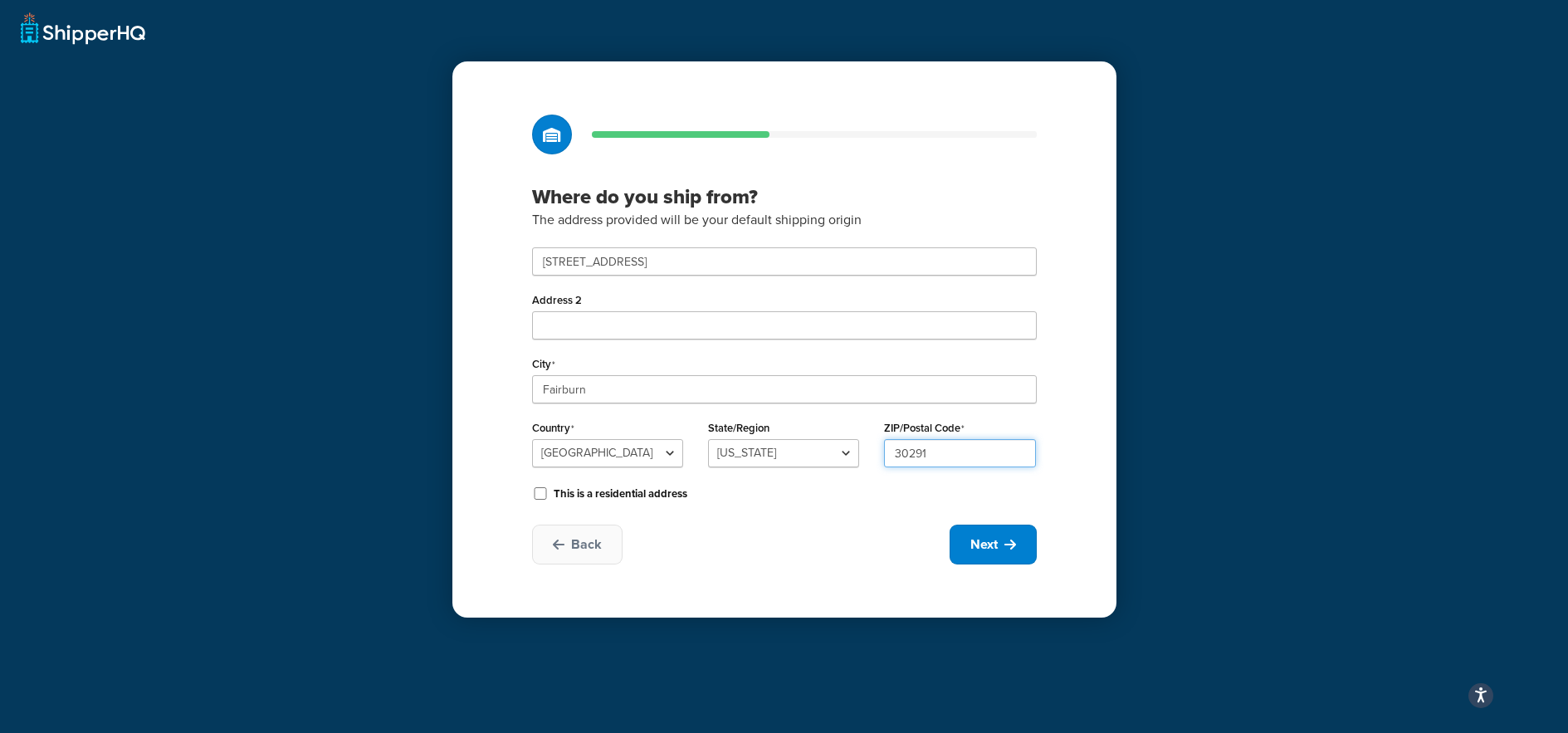 click on "30291" at bounding box center (960, 453) 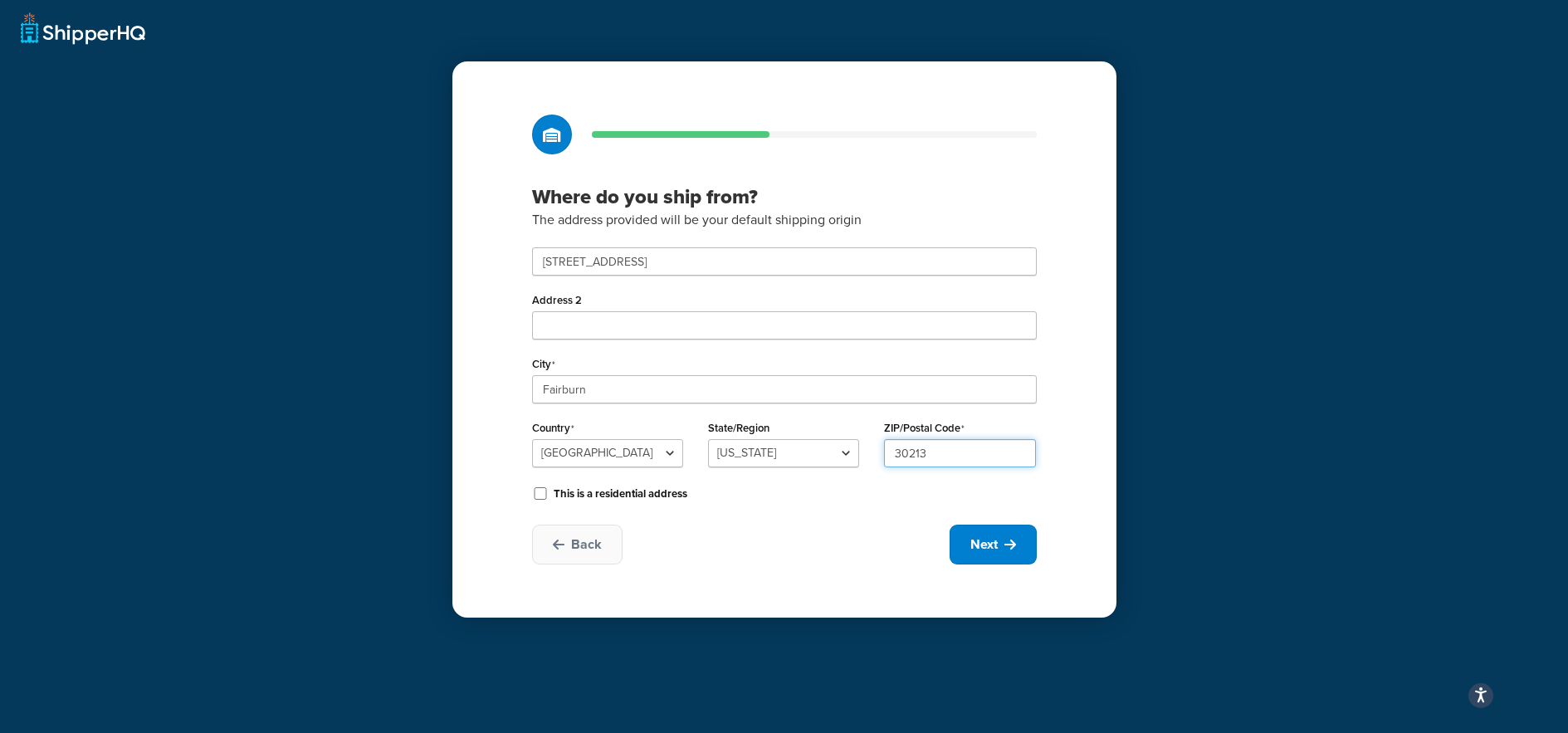 type on "30213" 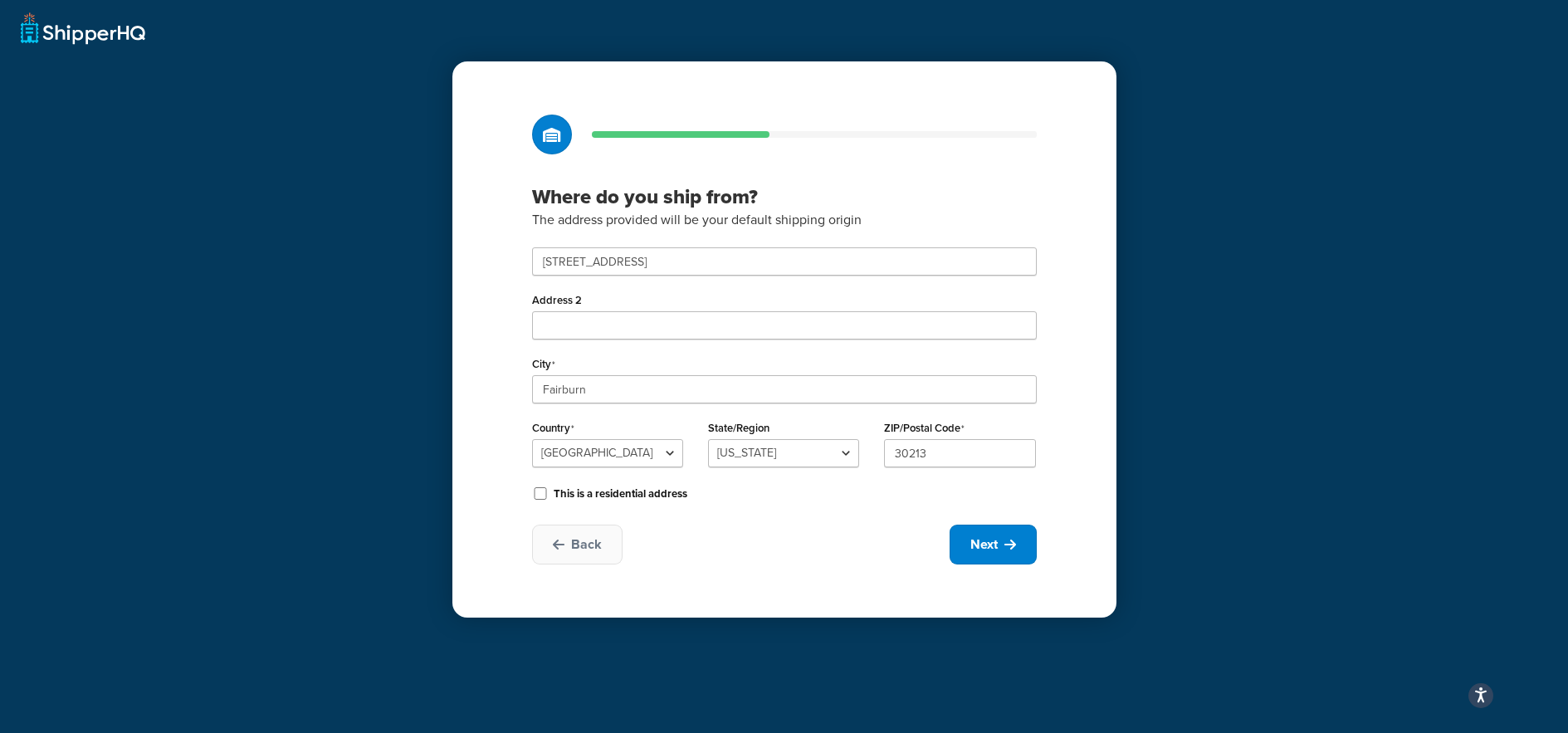 click on "Back Next" at bounding box center (784, 545) 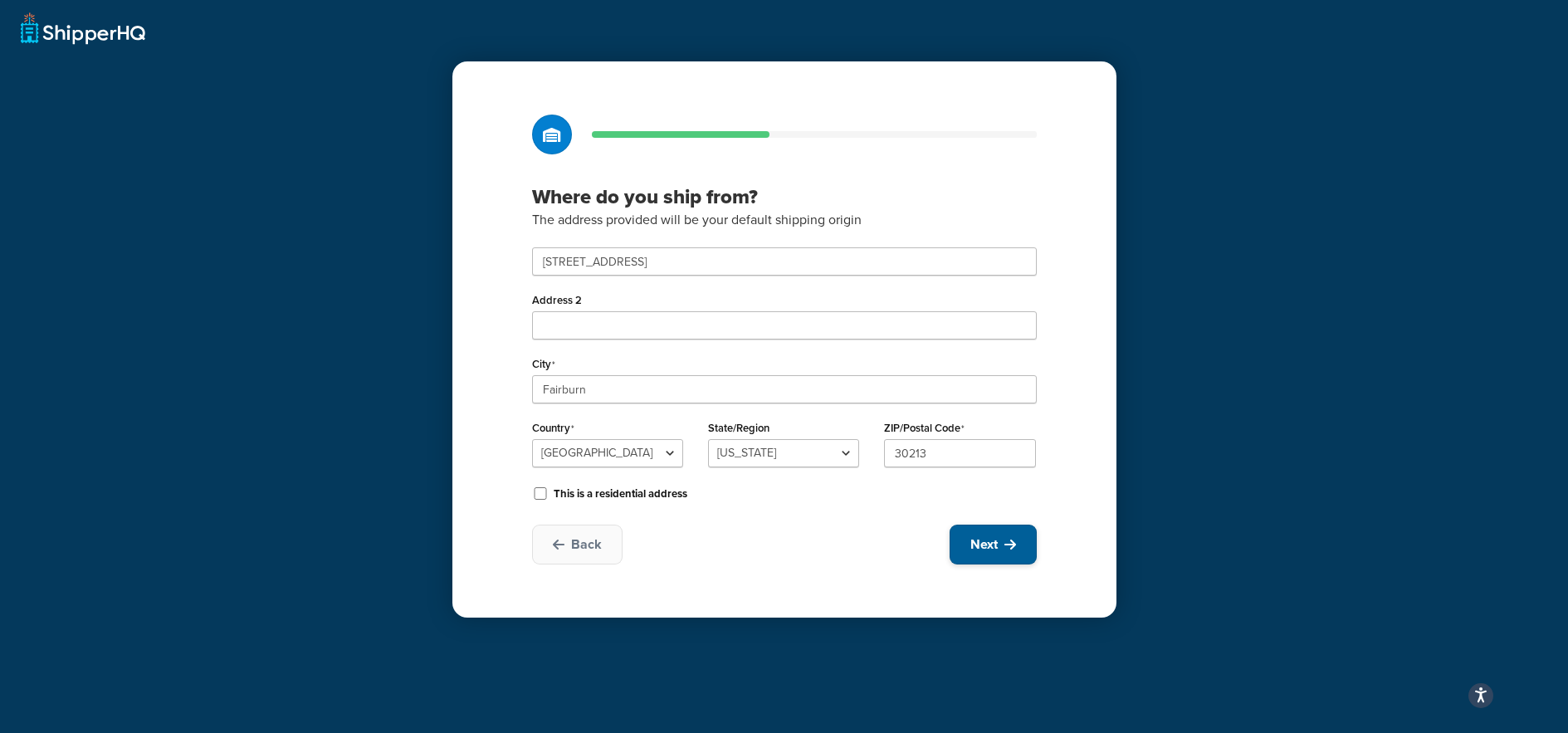 click on "Next" at bounding box center (984, 545) 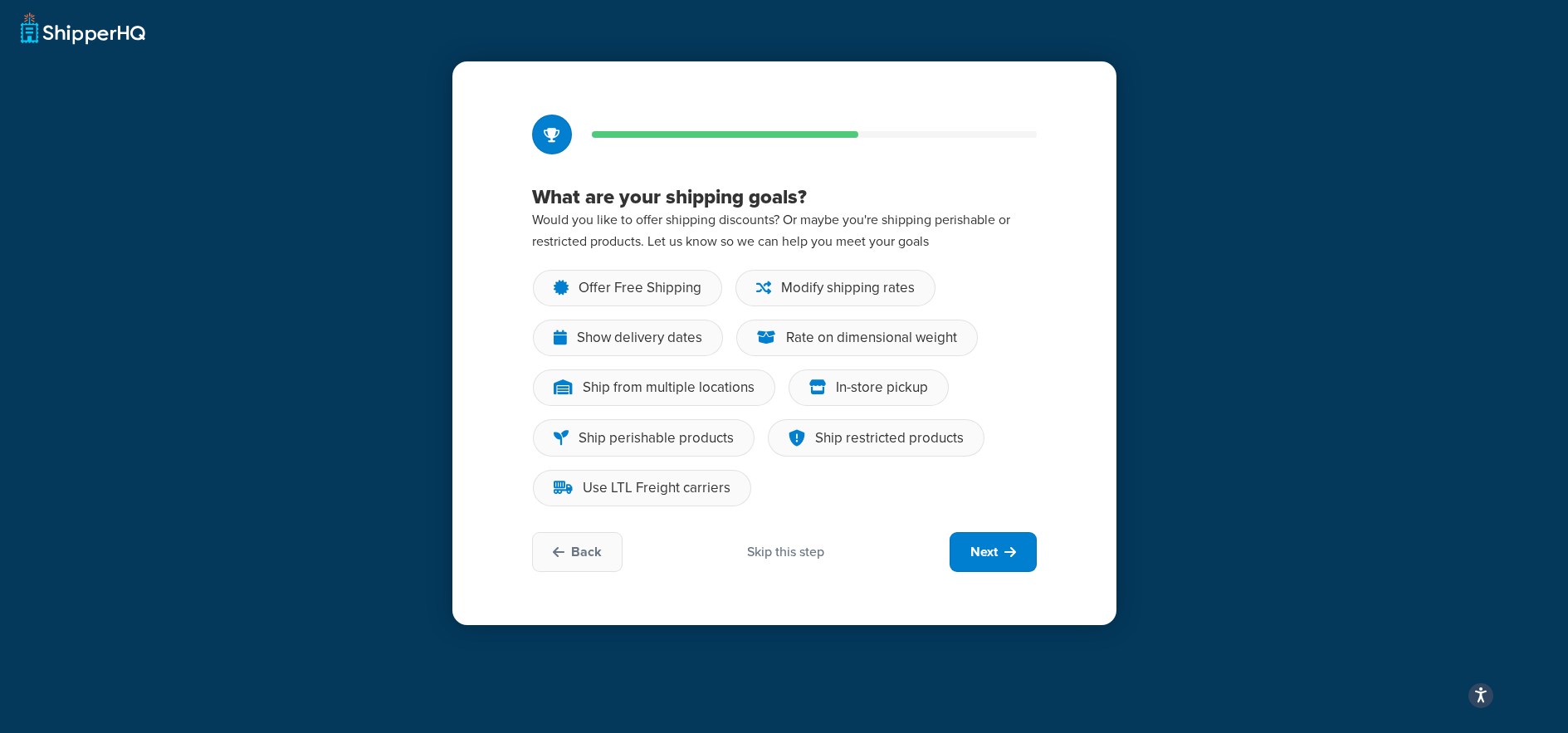 click on "Skip this step" at bounding box center [785, 552] 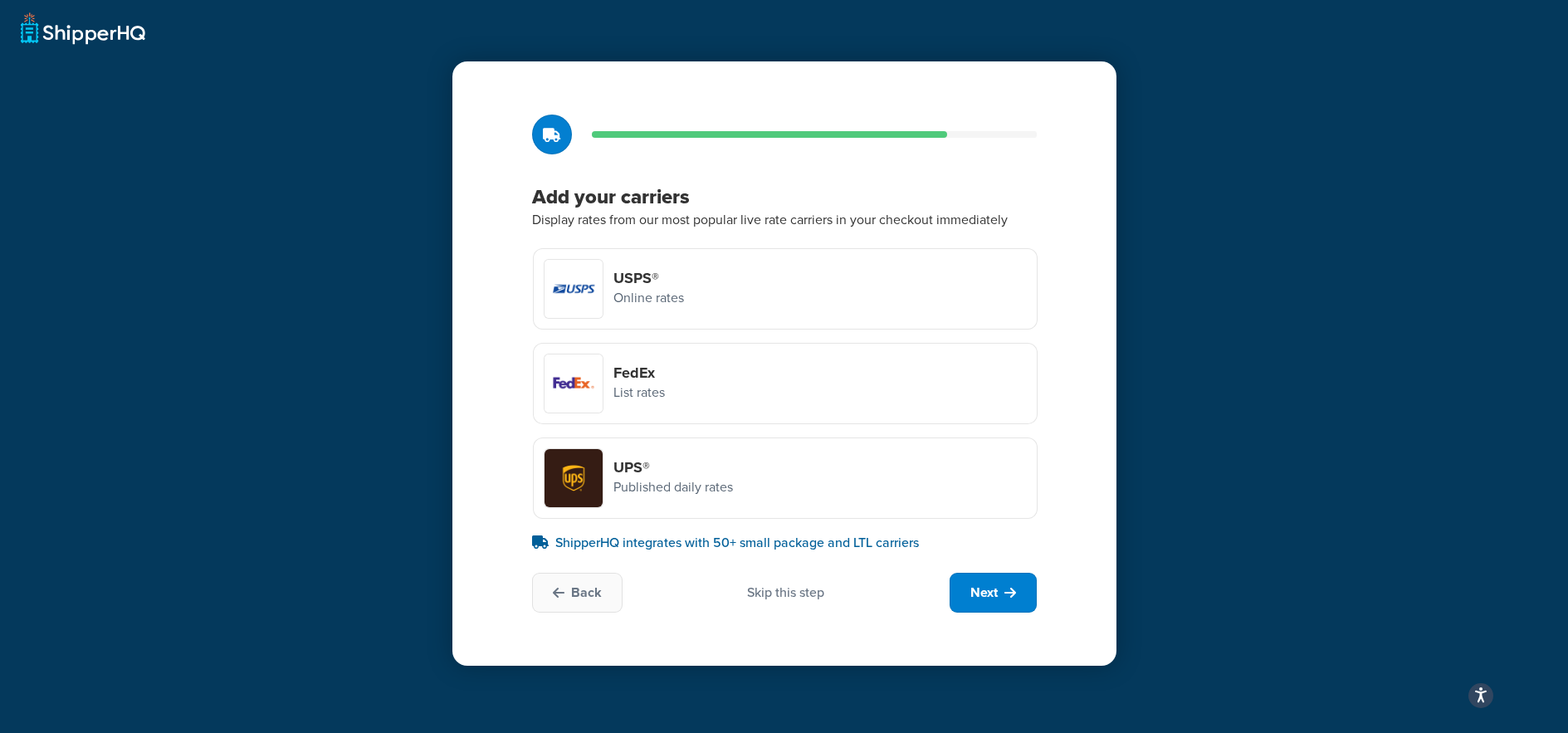 click on "Skip this step" at bounding box center [785, 593] 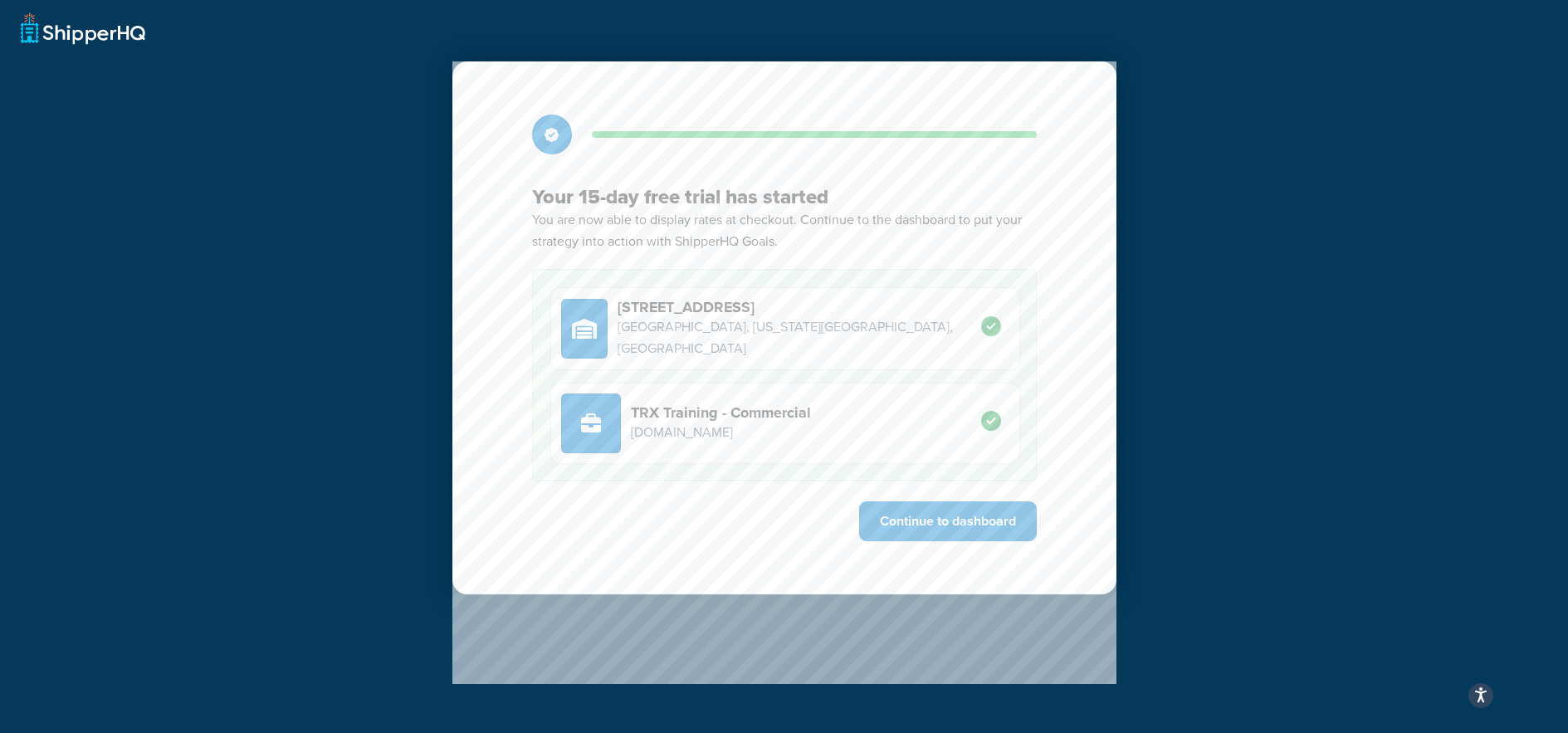 click on "TRX Training - Commercial [DOMAIN_NAME]" at bounding box center (785, 423) 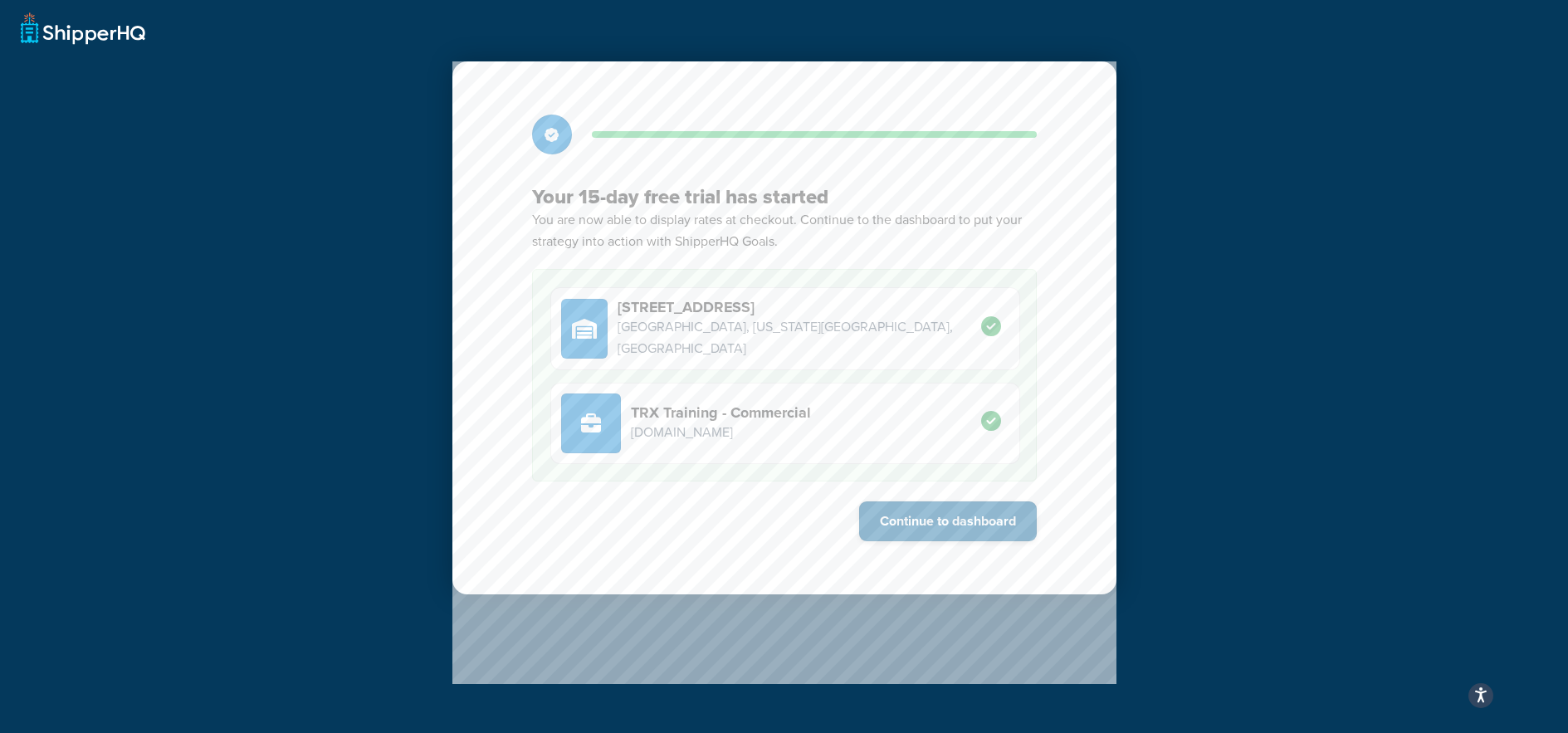 click on "Continue to dashboard" at bounding box center [948, 521] 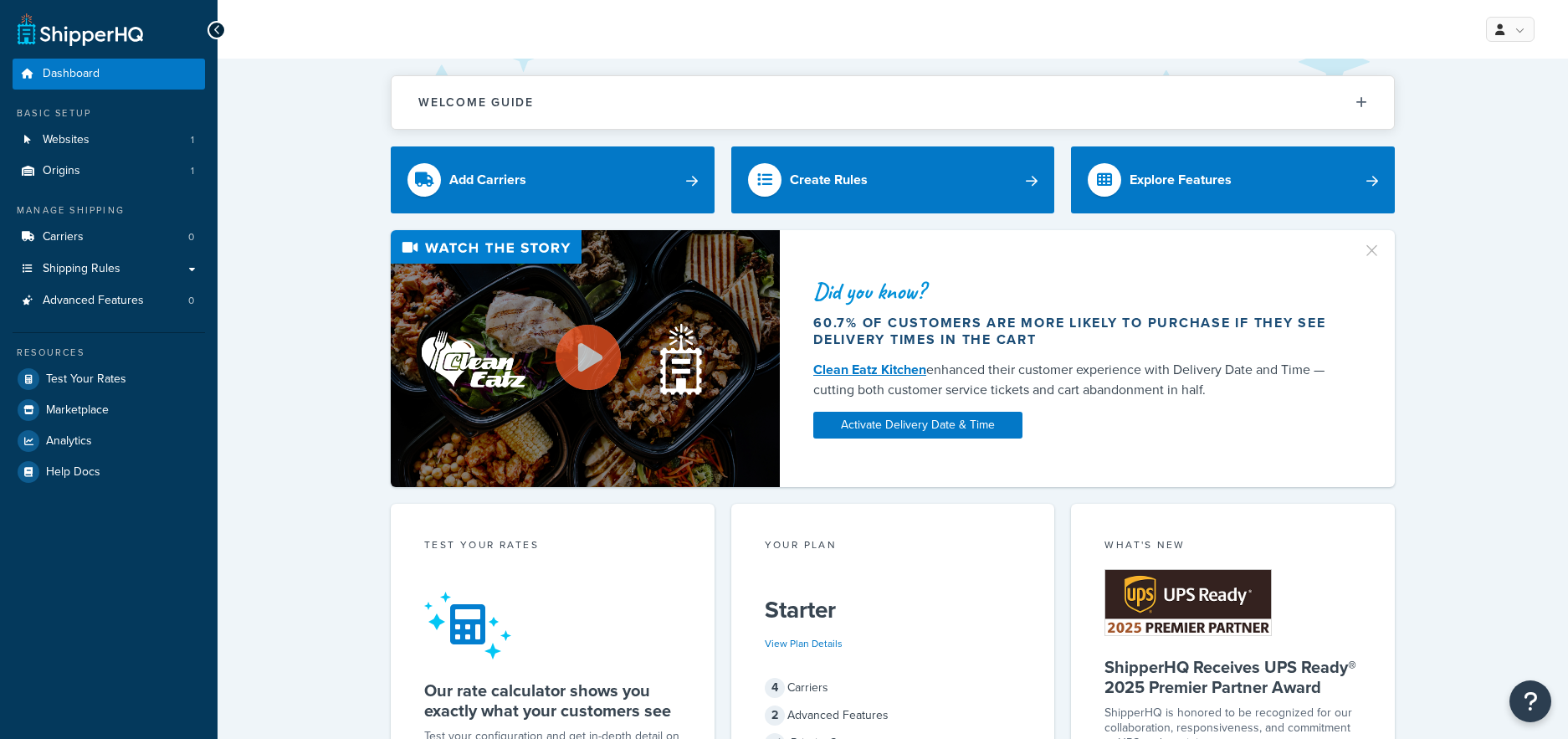 scroll, scrollTop: 0, scrollLeft: 0, axis: both 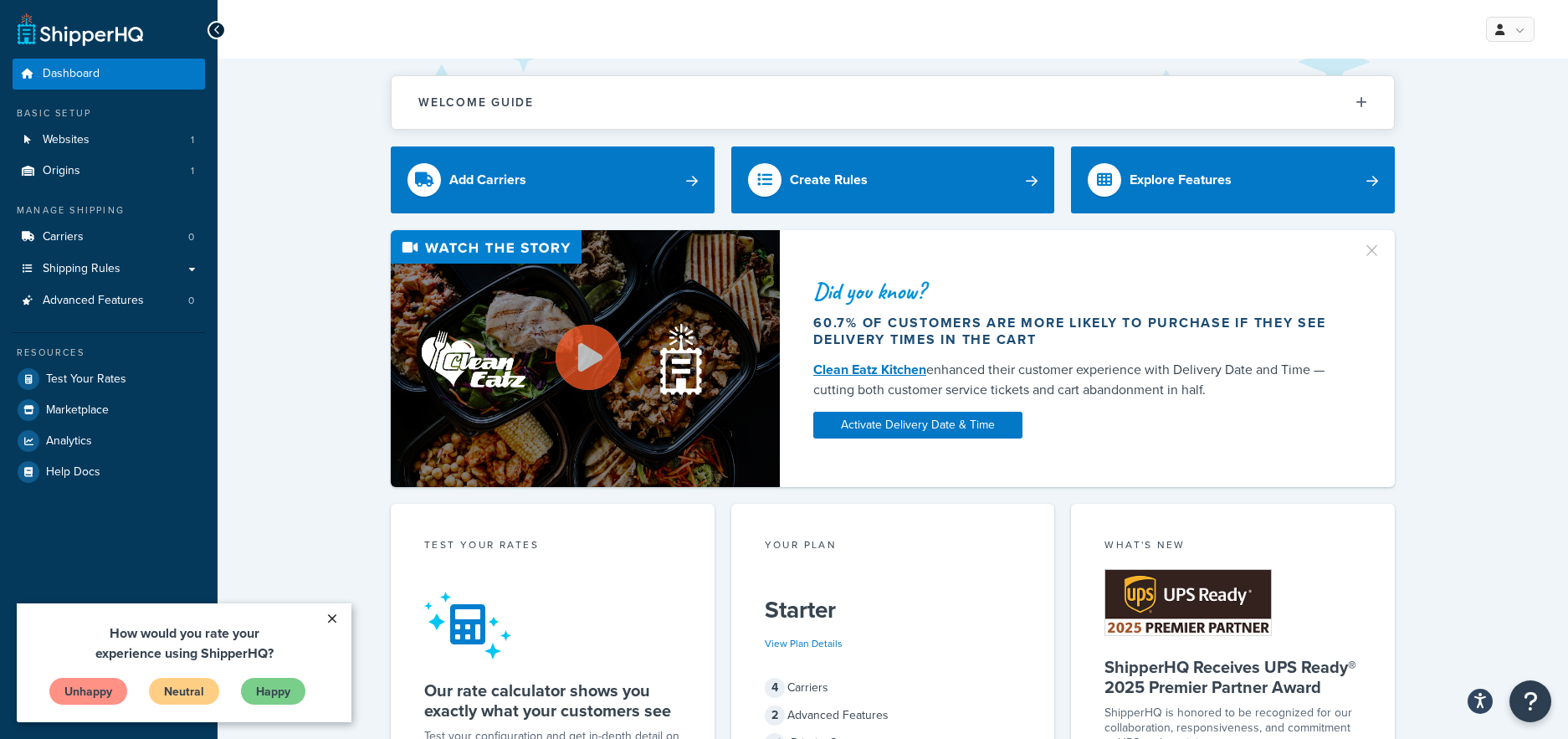 click on "×" at bounding box center (331, 618) 